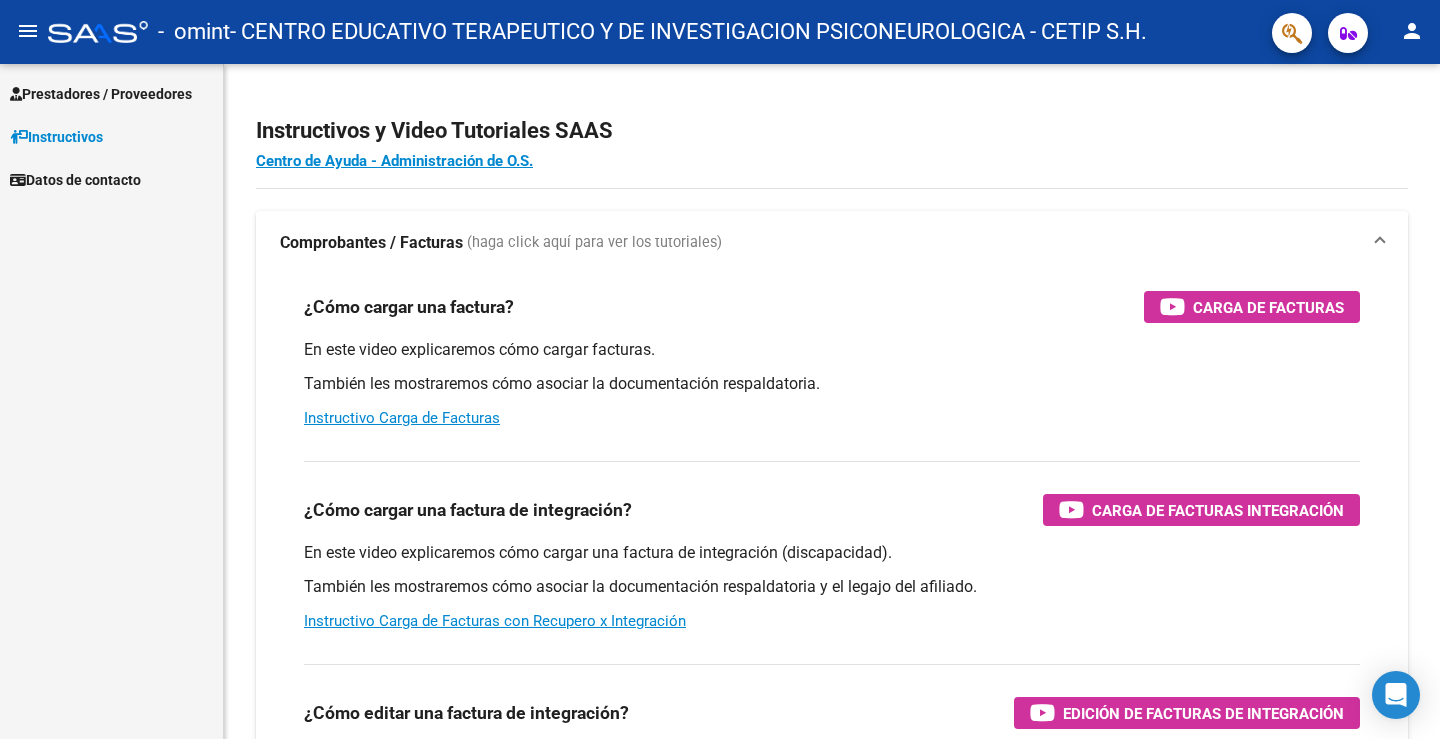 scroll, scrollTop: 0, scrollLeft: 0, axis: both 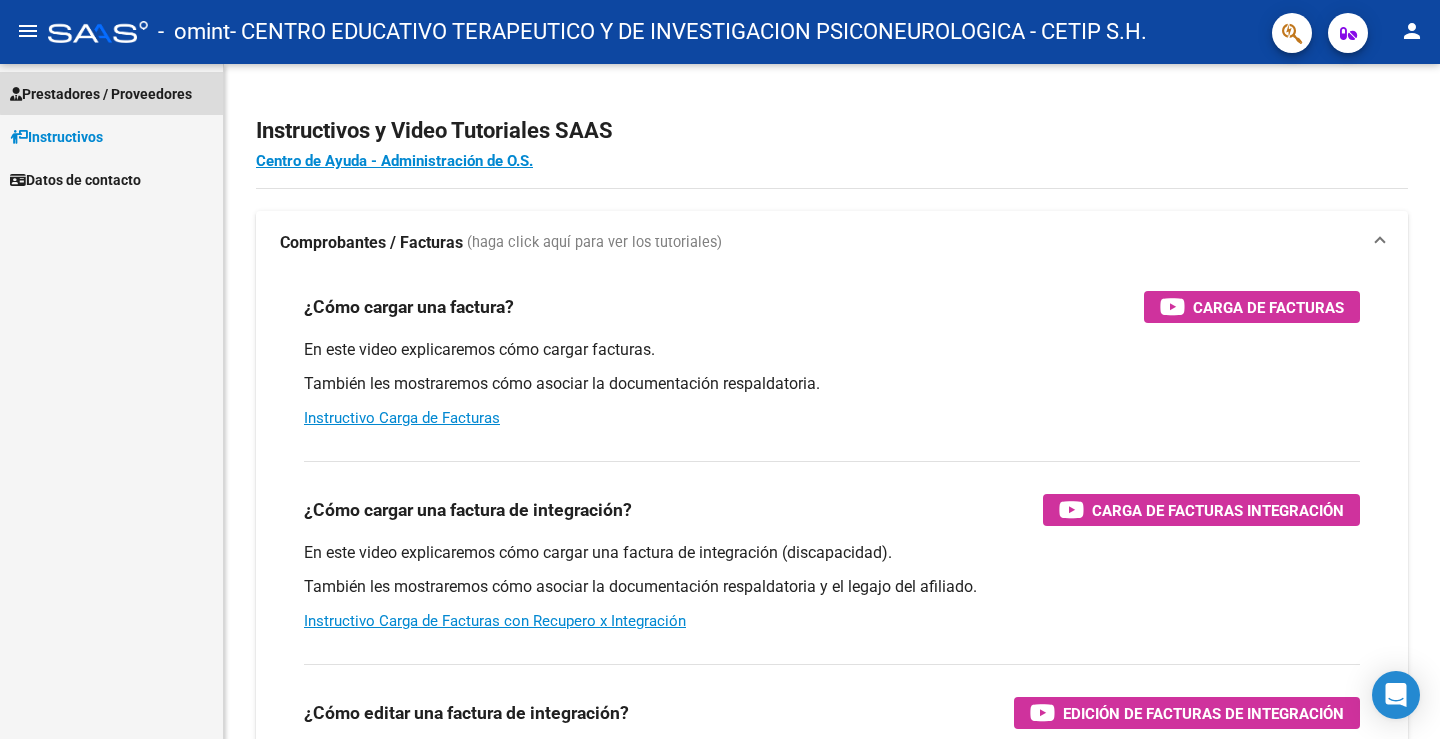 click on "Prestadores / Proveedores" at bounding box center (101, 94) 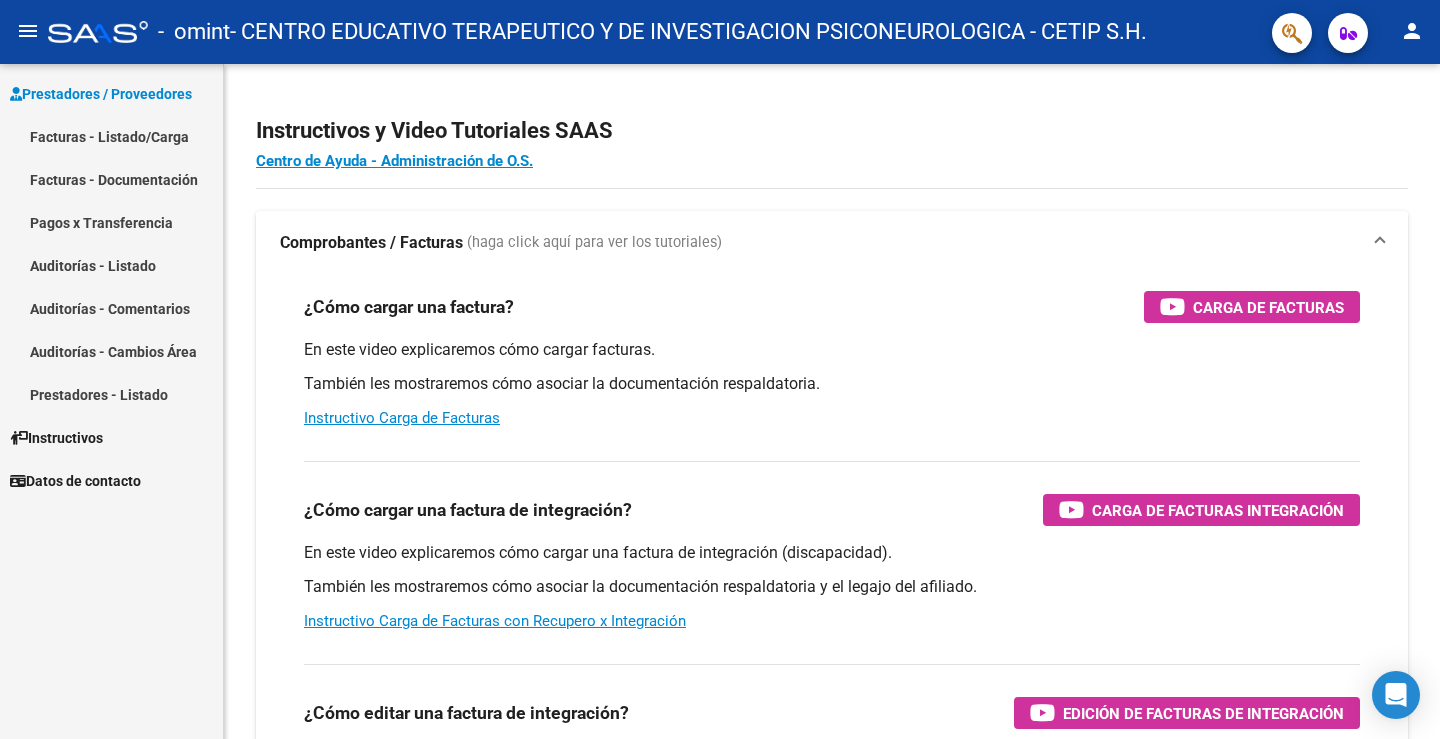 click on "Facturas - Listado/Carga" at bounding box center [111, 136] 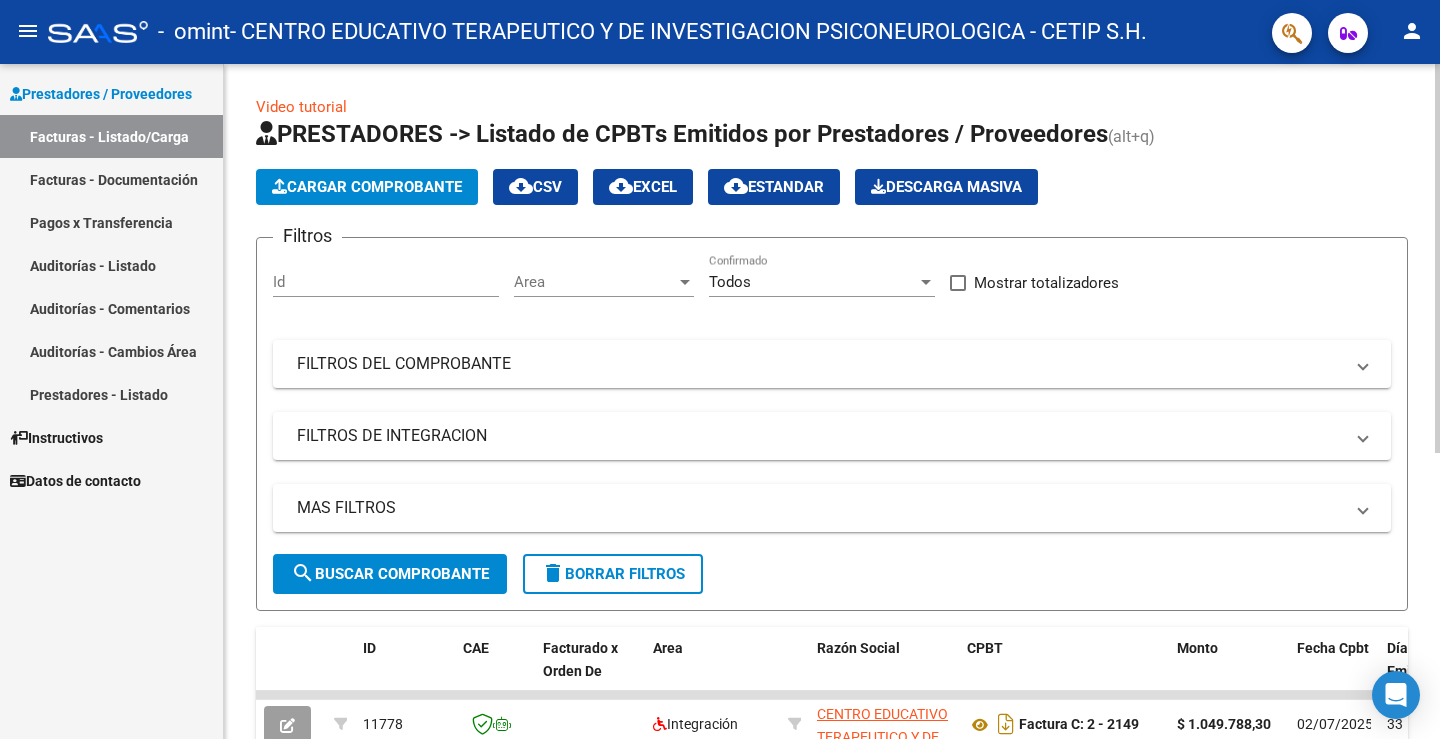 click on "Cargar Comprobante" 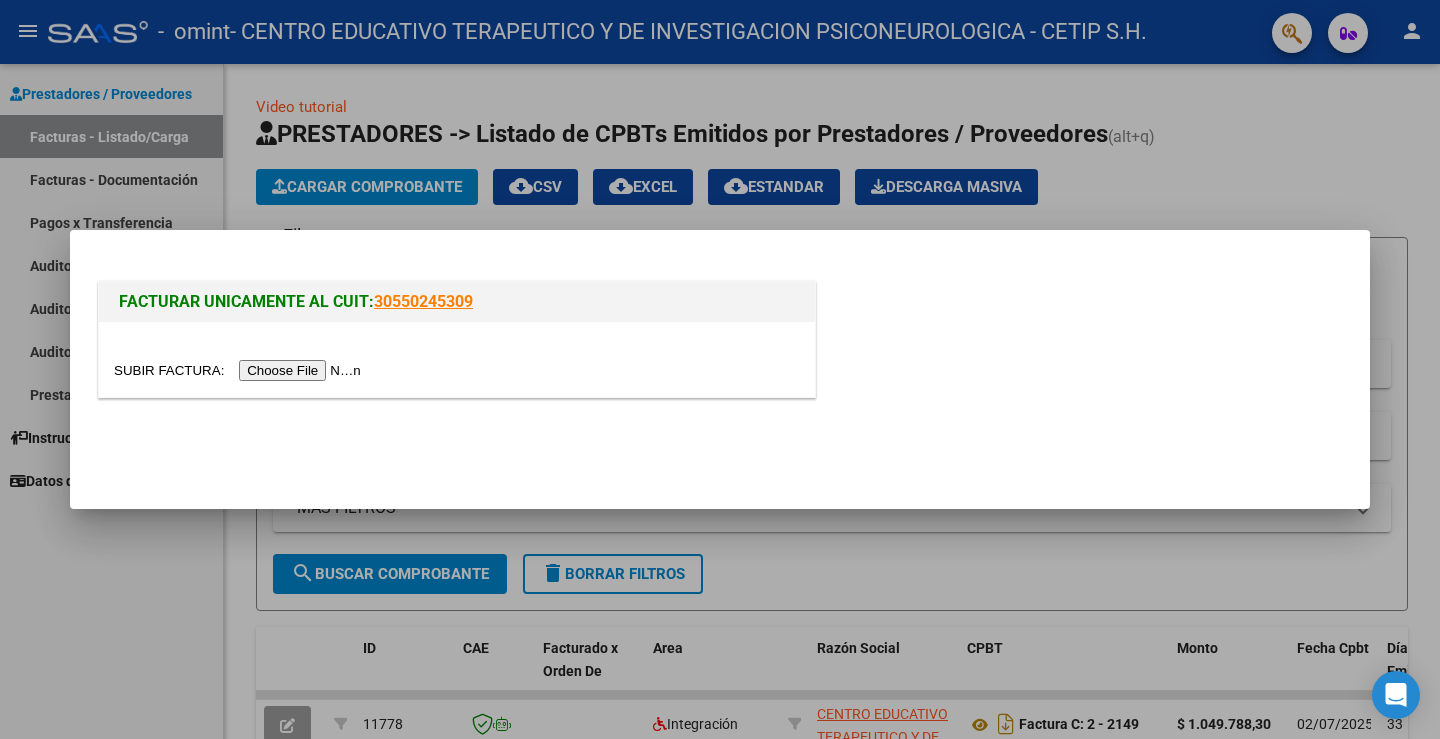 click at bounding box center (240, 370) 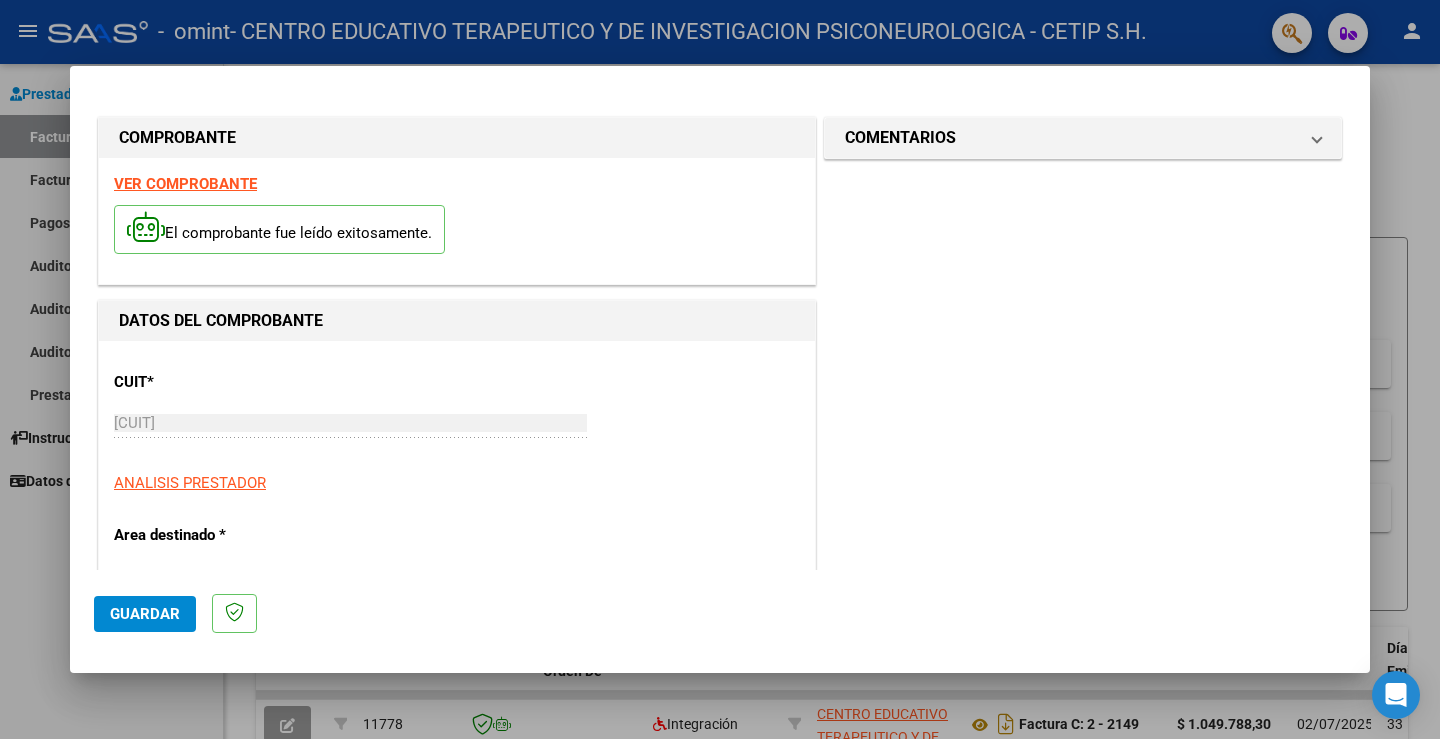 click on "Guardar" 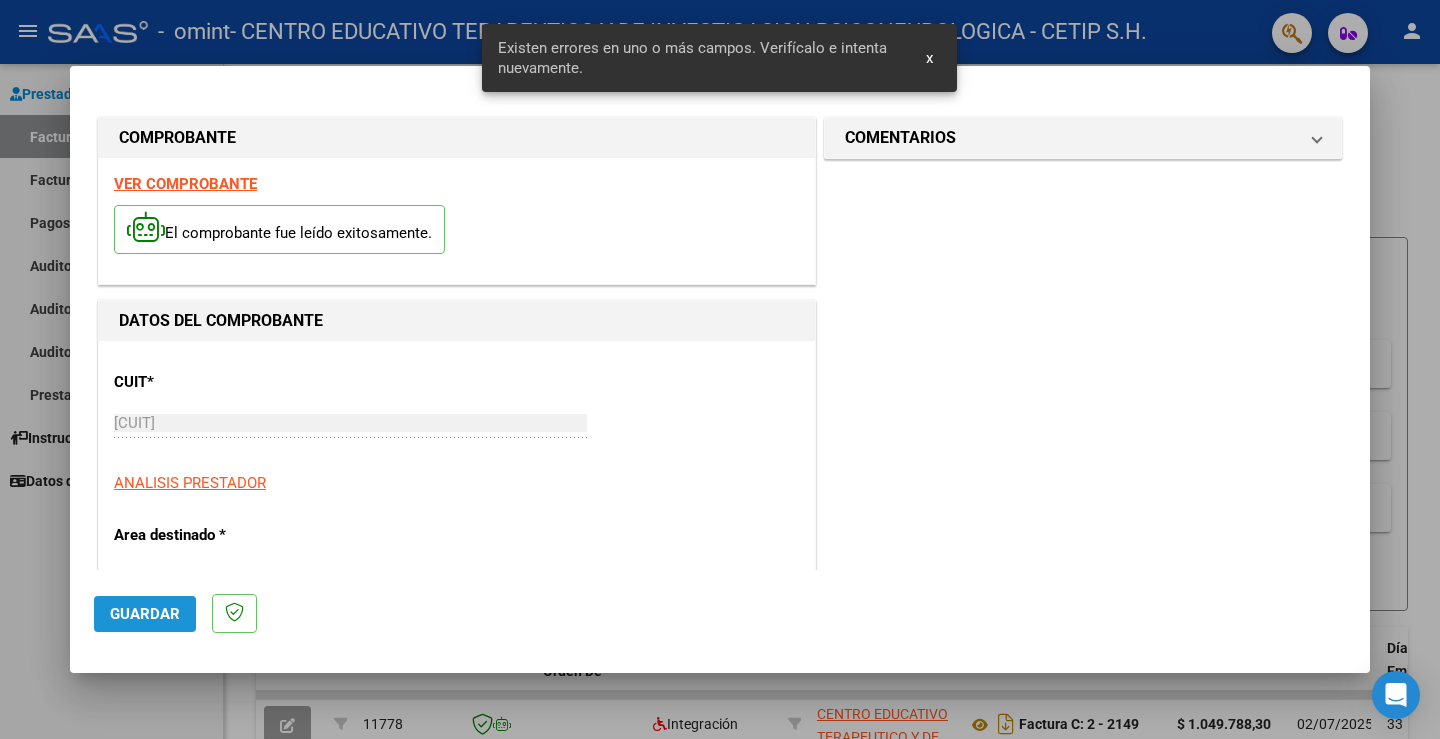 scroll, scrollTop: 419, scrollLeft: 0, axis: vertical 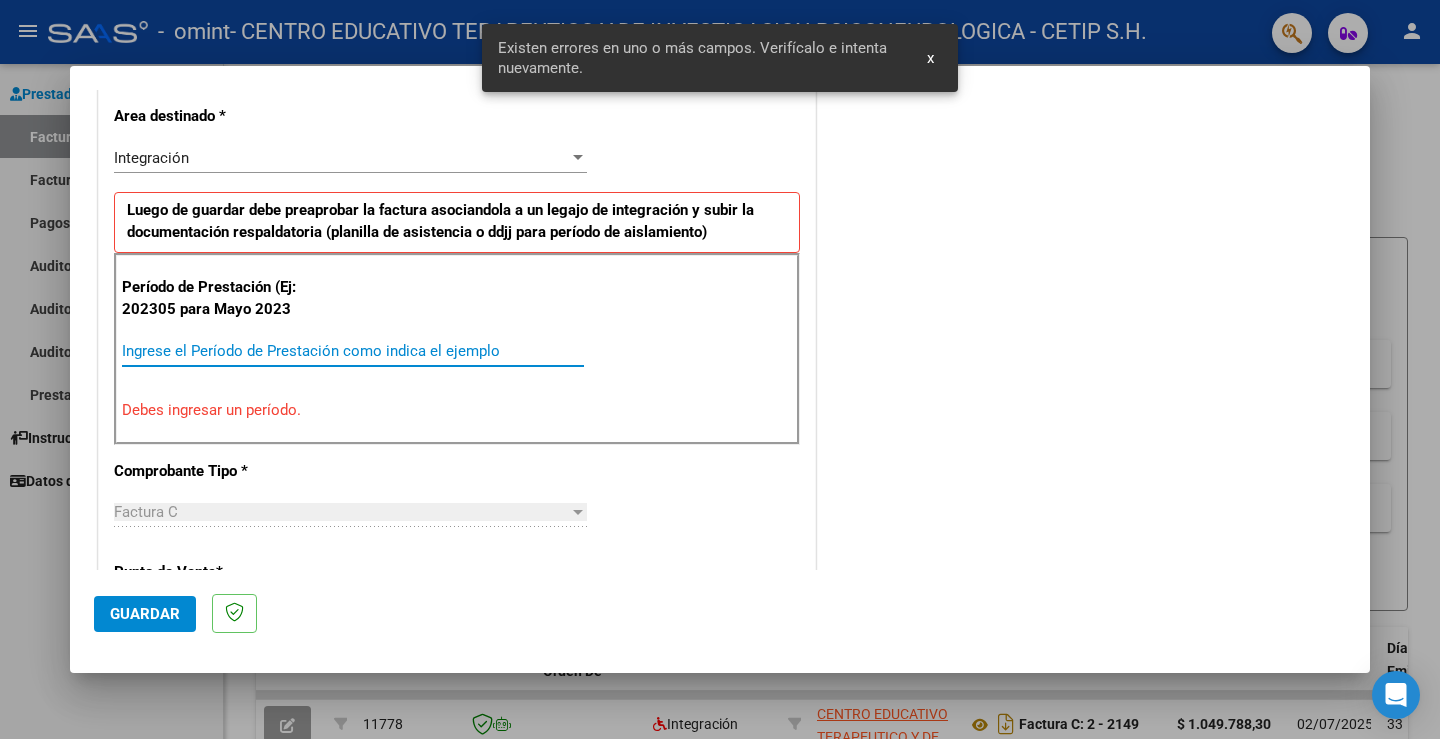 click on "Ingrese el Período de Prestación como indica el ejemplo" at bounding box center [353, 351] 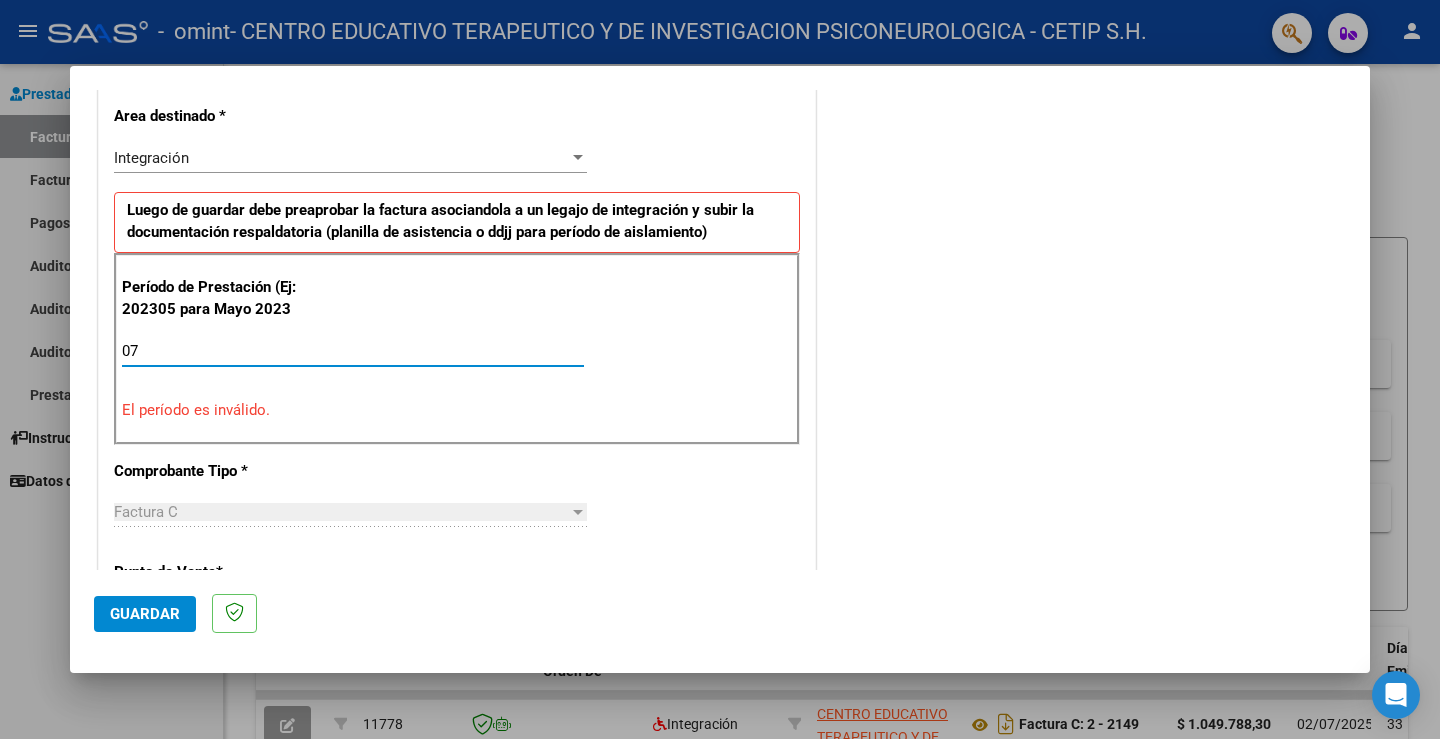 type on "0" 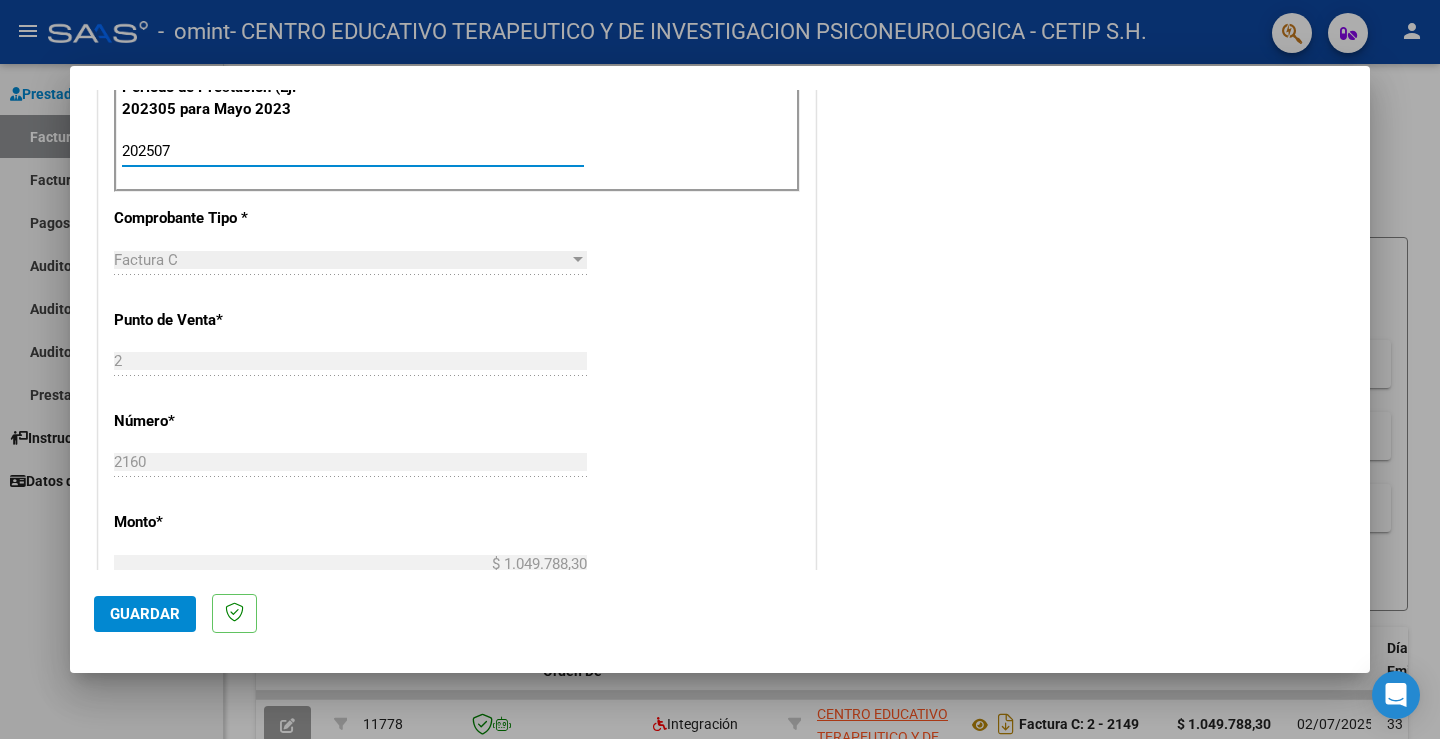 scroll, scrollTop: 1019, scrollLeft: 0, axis: vertical 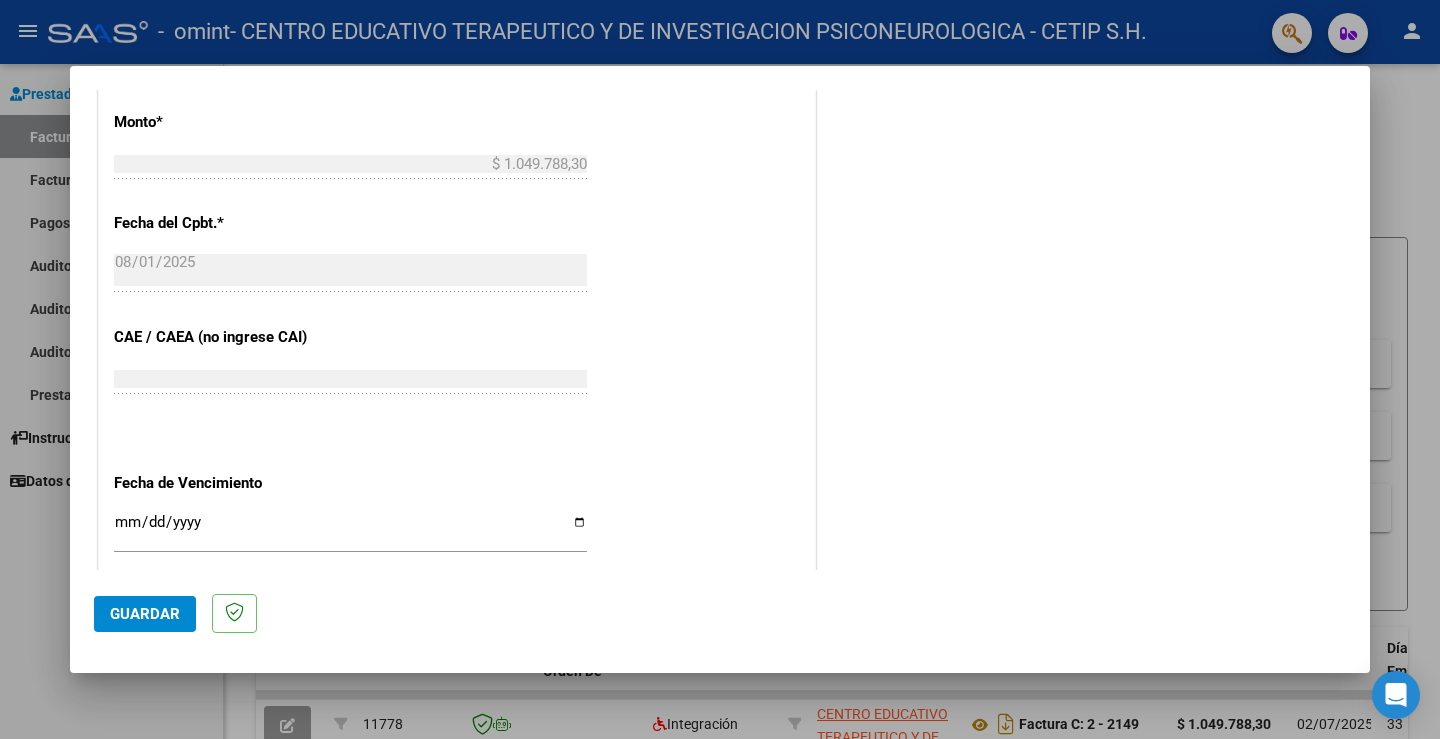 type on "202507" 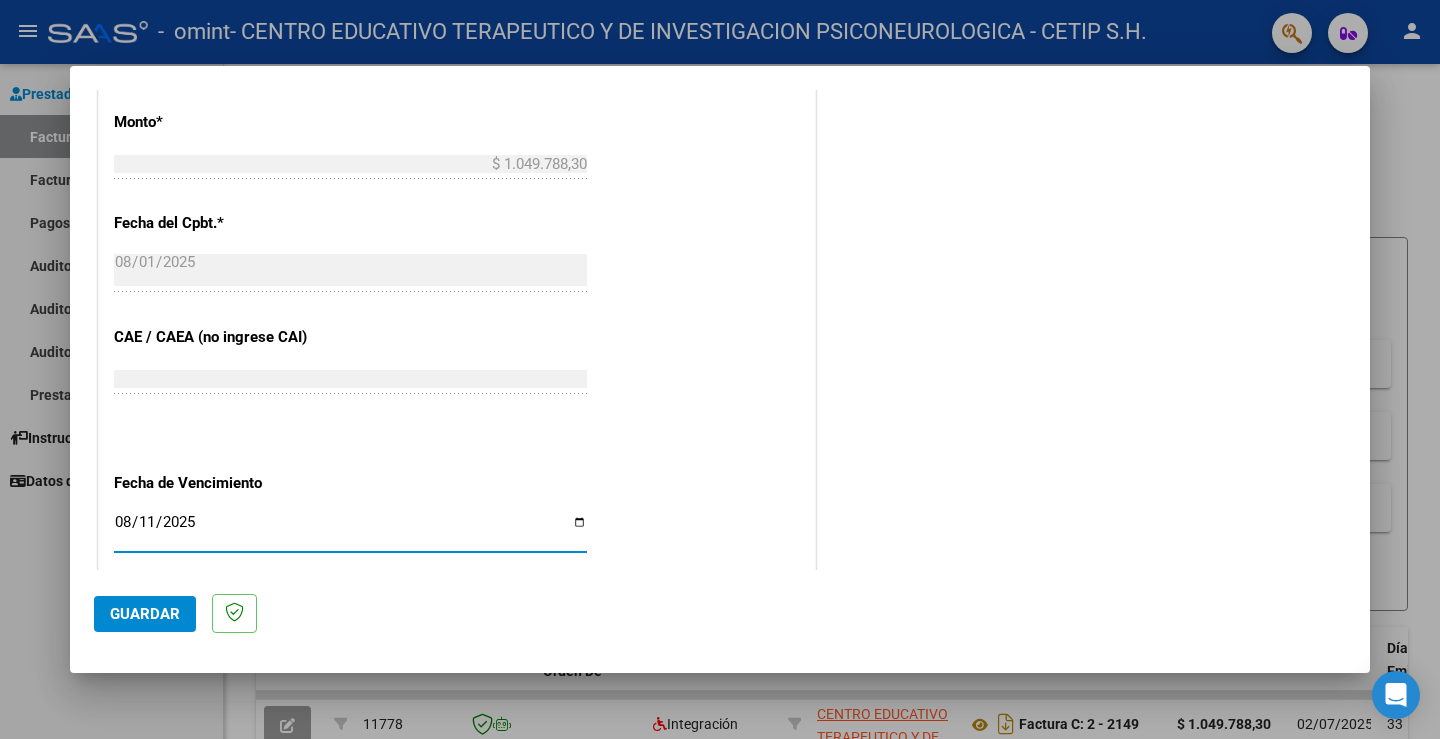 type on "2025-08-11" 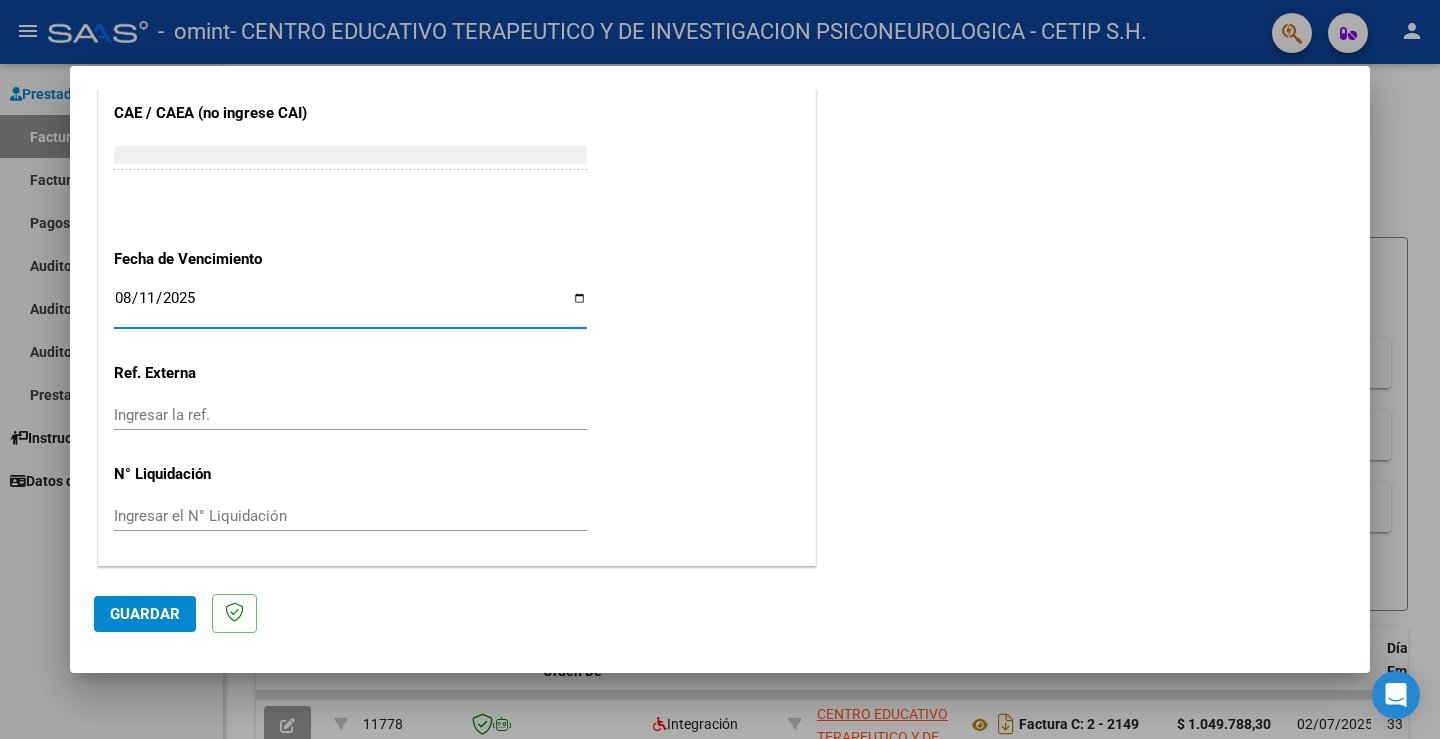 click on "Guardar" 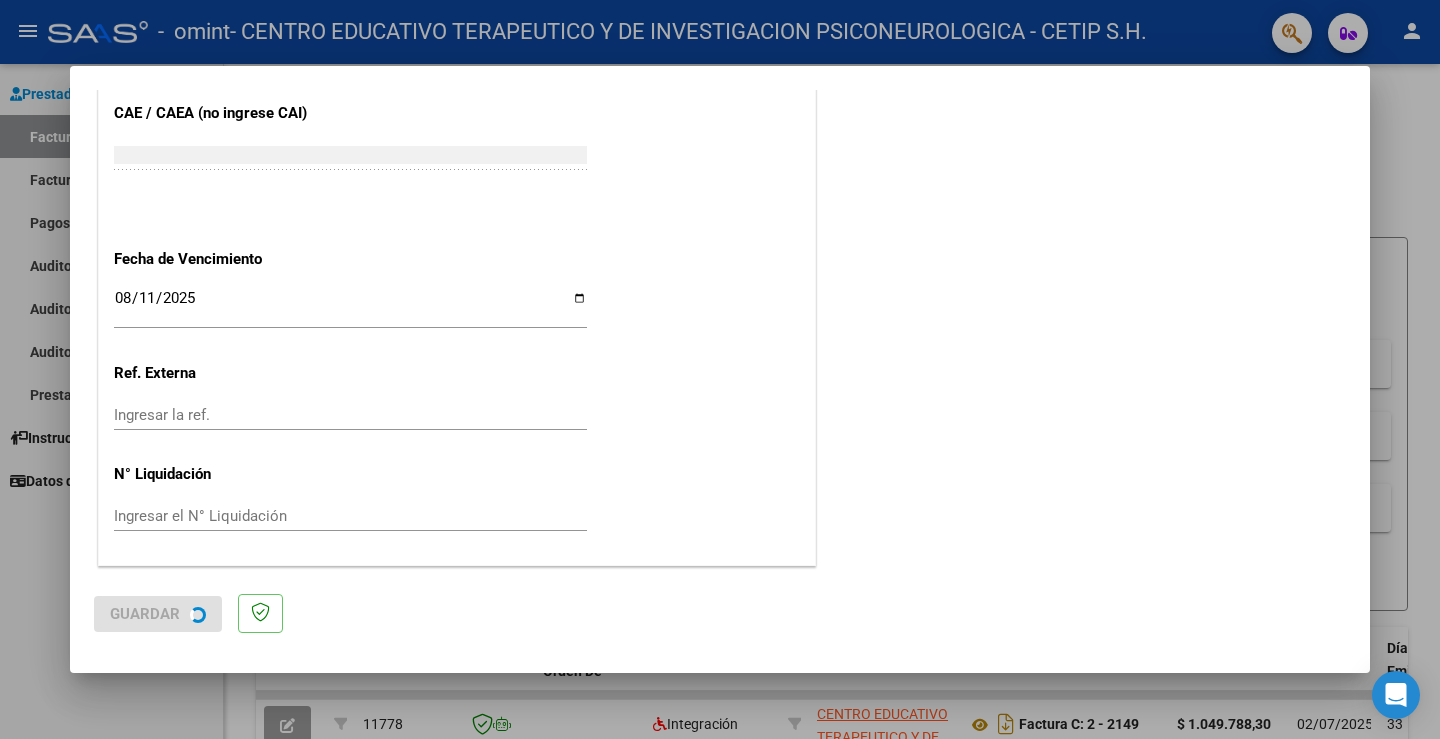 scroll, scrollTop: 0, scrollLeft: 0, axis: both 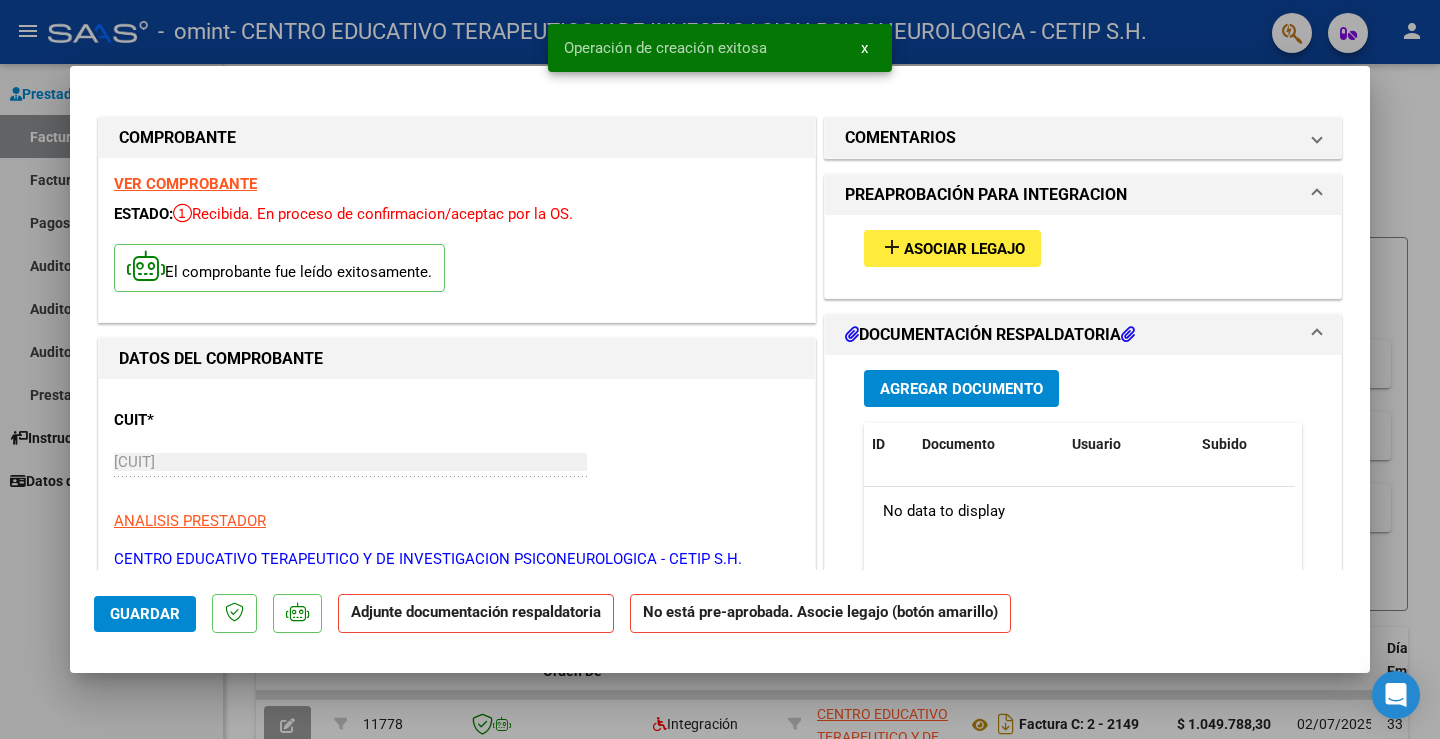 click on "Asociar Legajo" at bounding box center (964, 249) 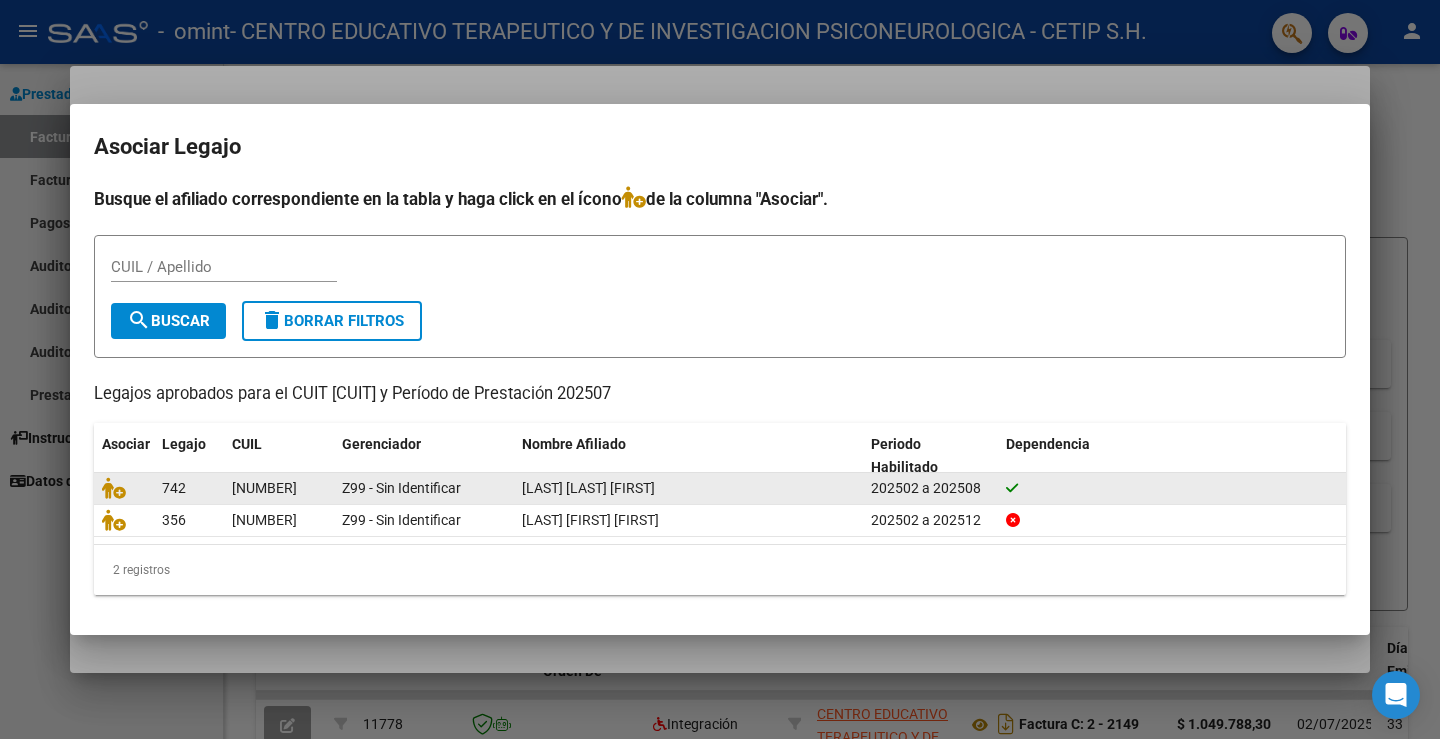 click on "[LAST] [LAST] [FIRST]" 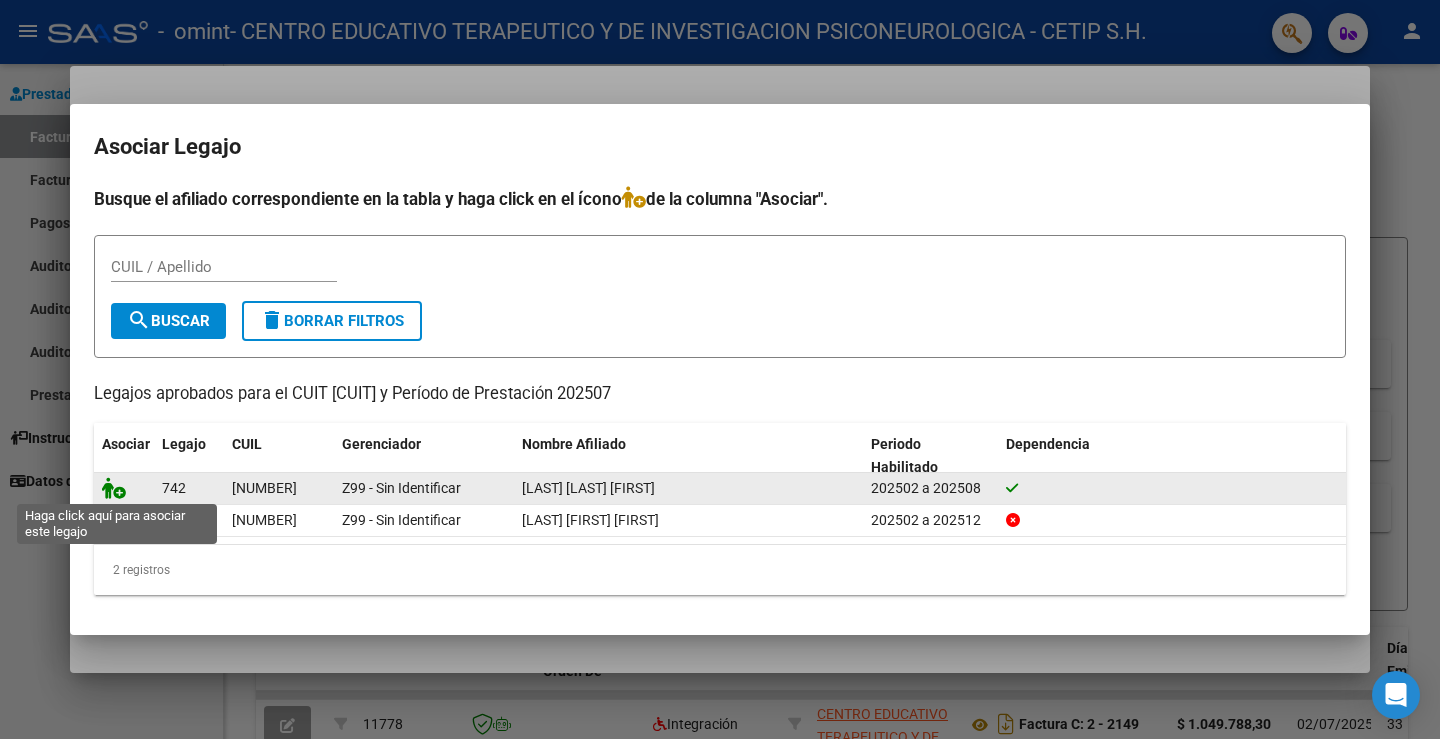 click 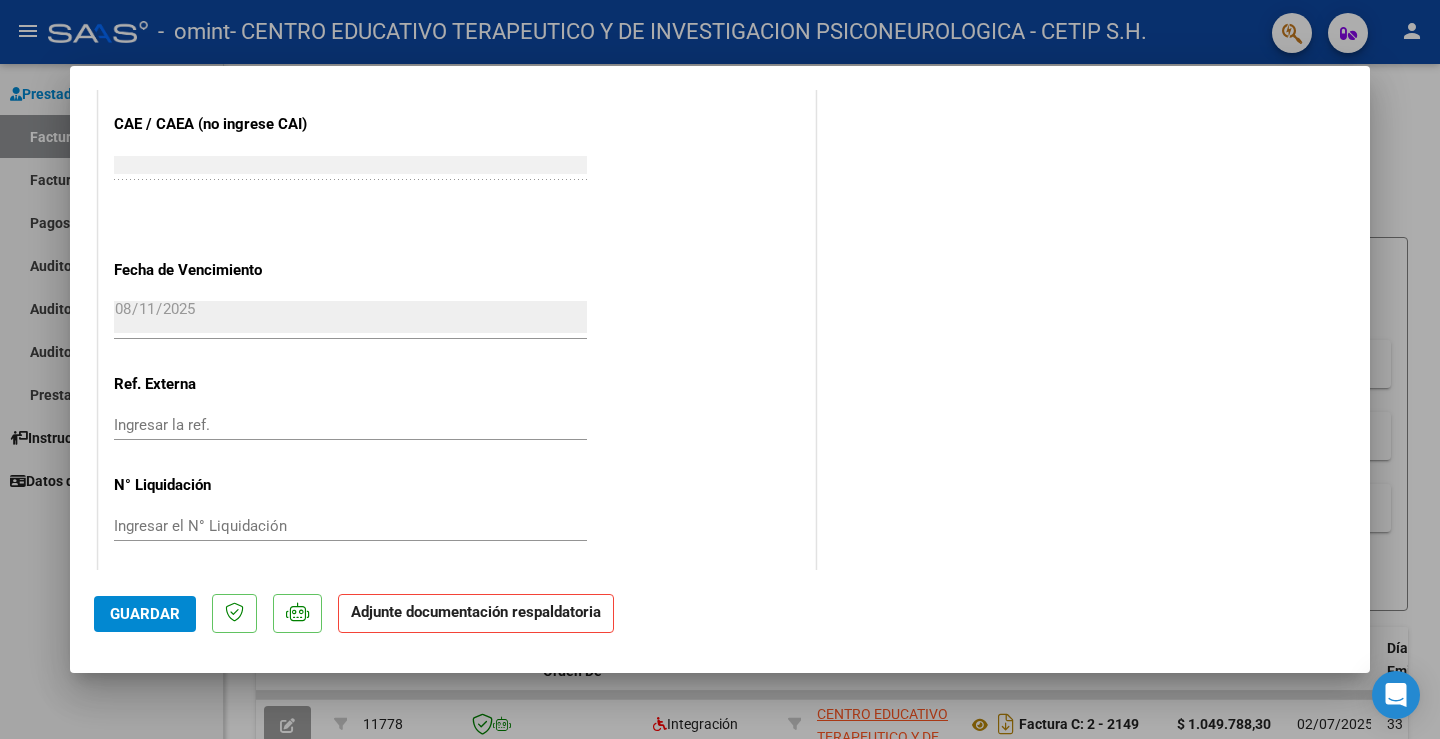 scroll, scrollTop: 1310, scrollLeft: 0, axis: vertical 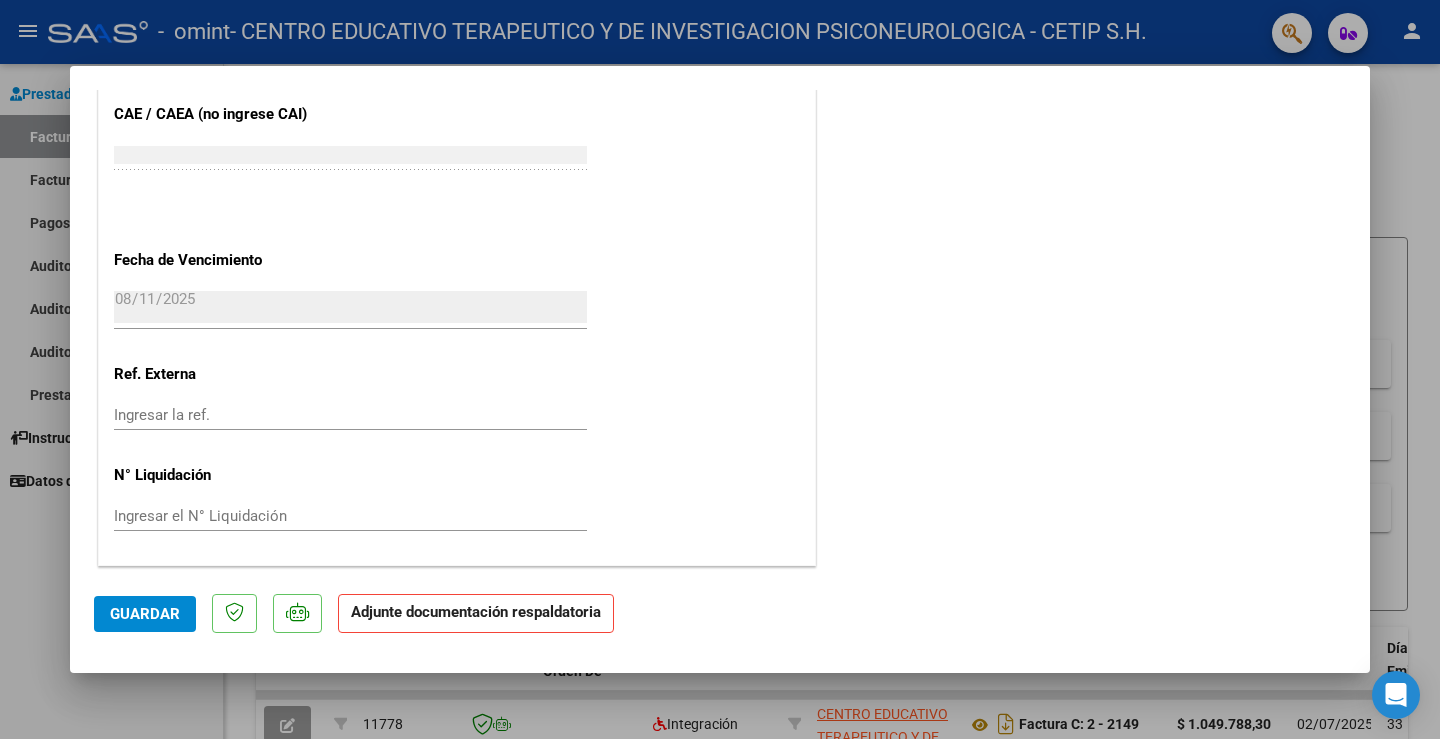 click on "Adjunte documentación respaldatoria" 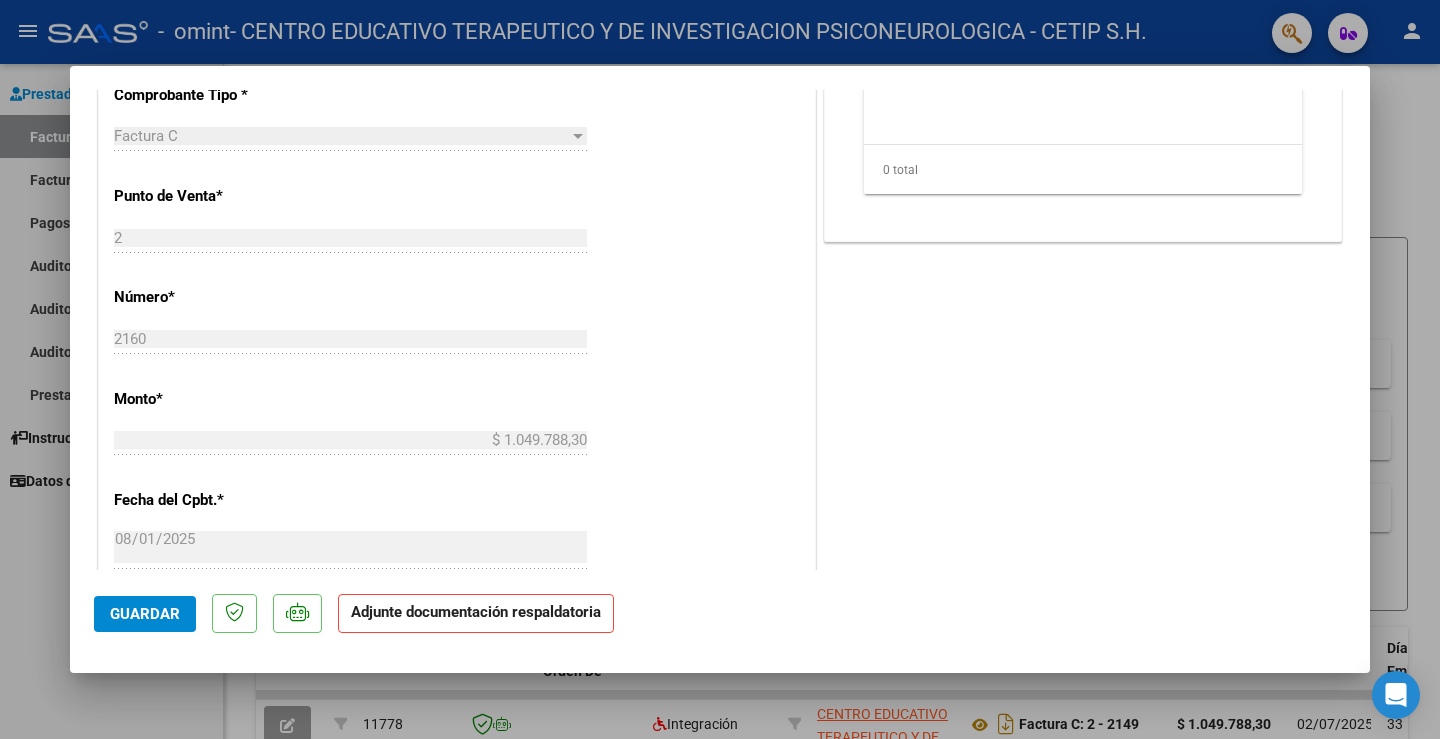 scroll, scrollTop: 210, scrollLeft: 0, axis: vertical 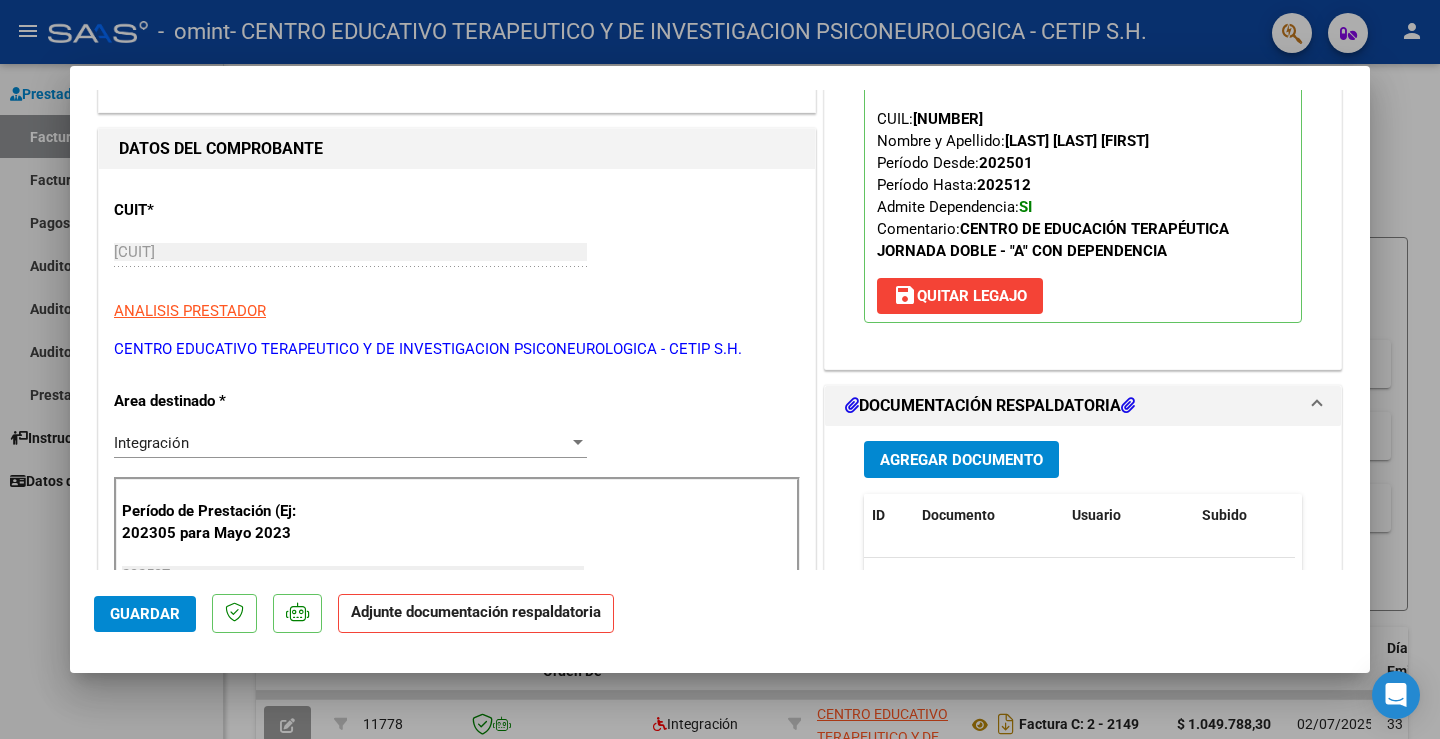 click on "Agregar Documento" at bounding box center (961, 460) 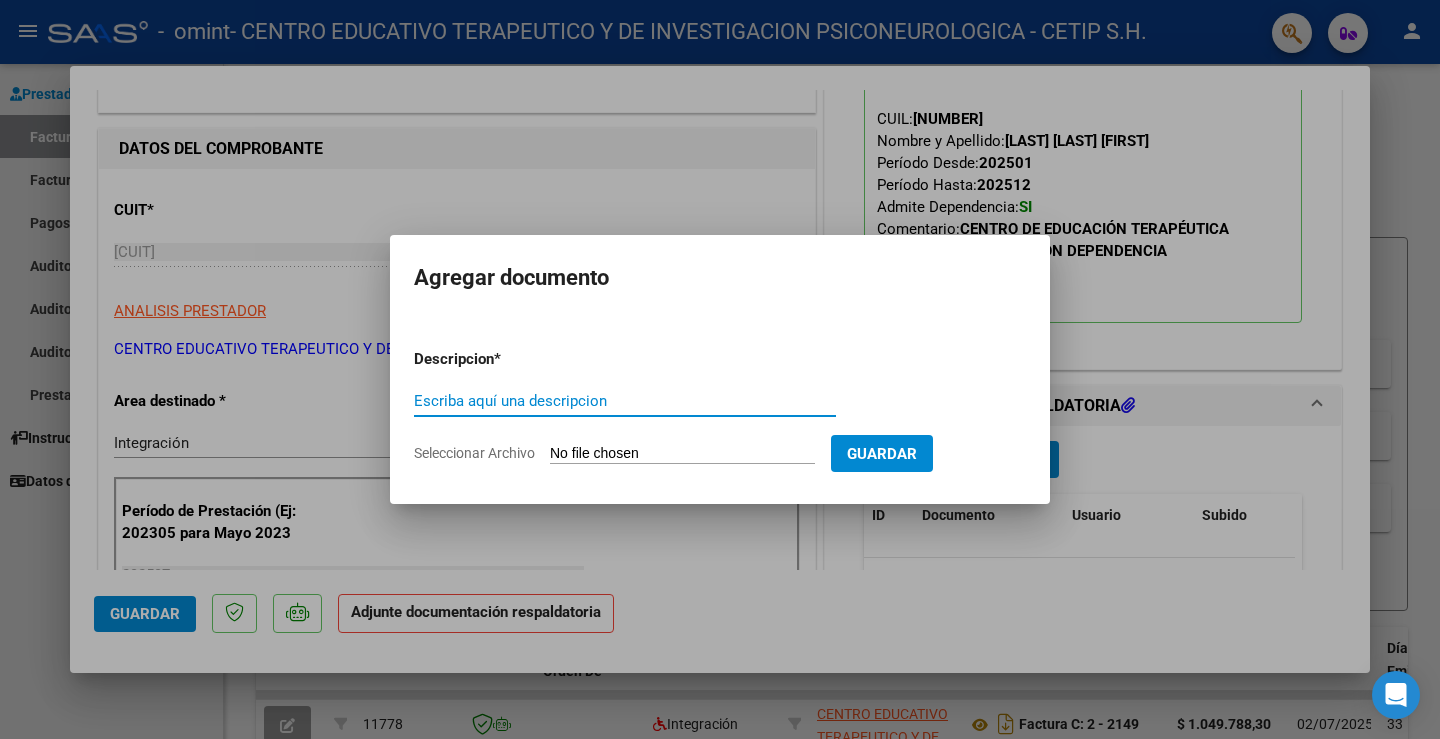 click on "Escriba aquí una descripcion" at bounding box center (625, 401) 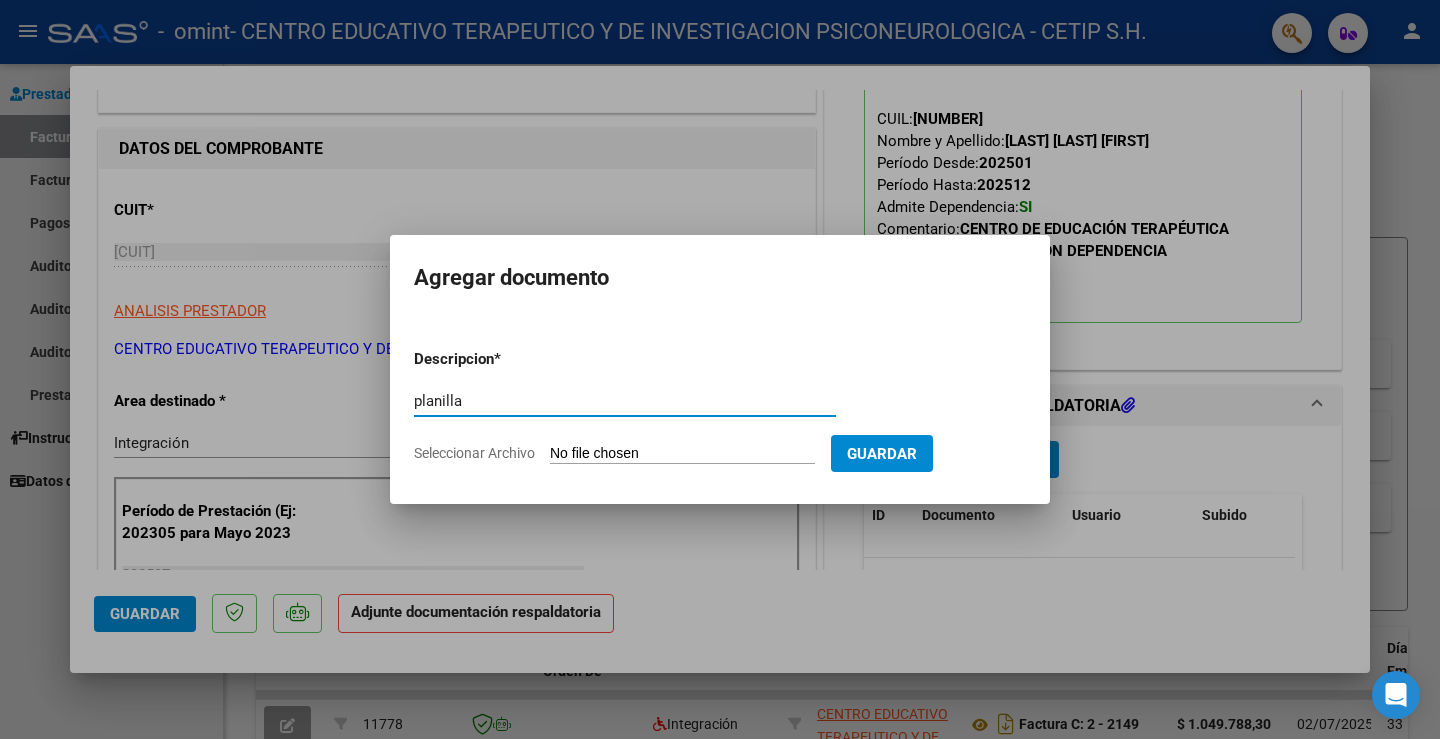 type on "planilla" 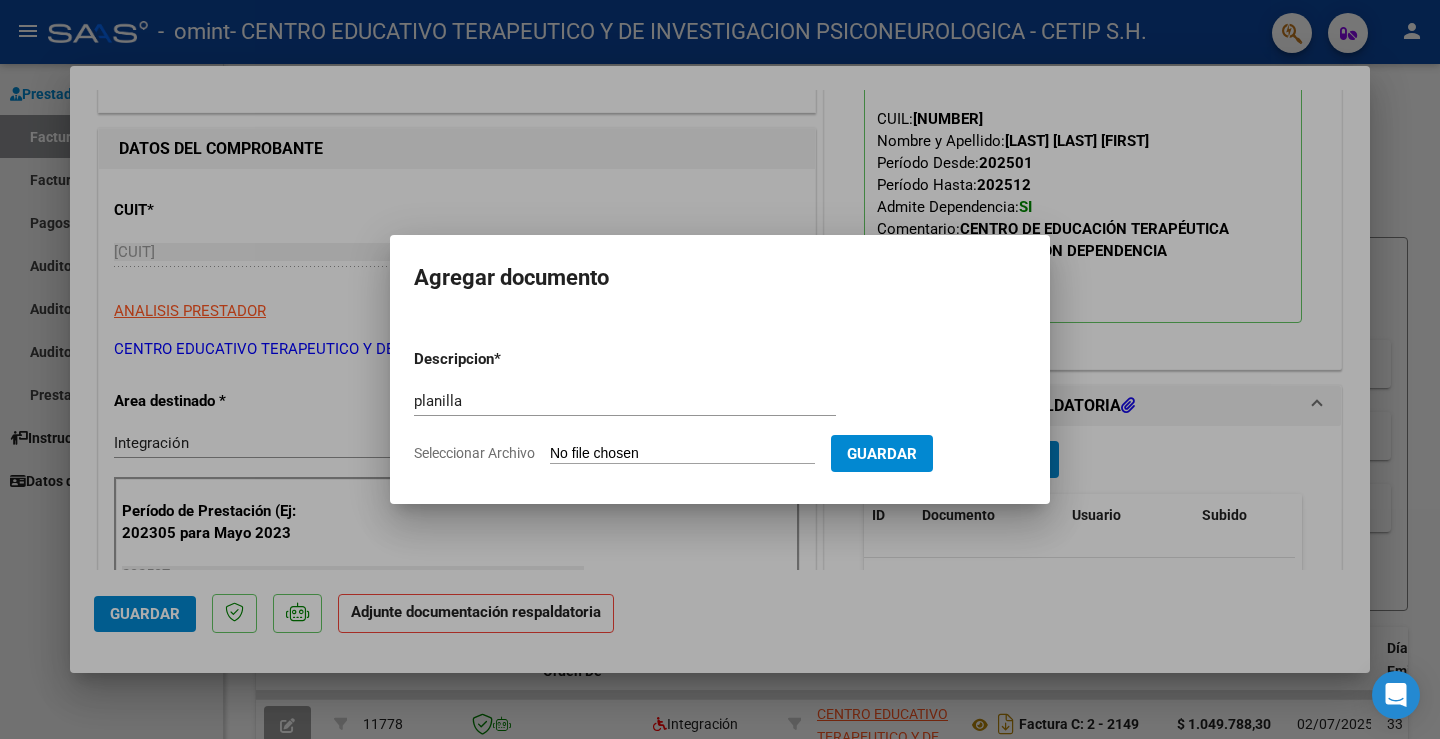 type on "C:\fakepath\[LAST].pdf" 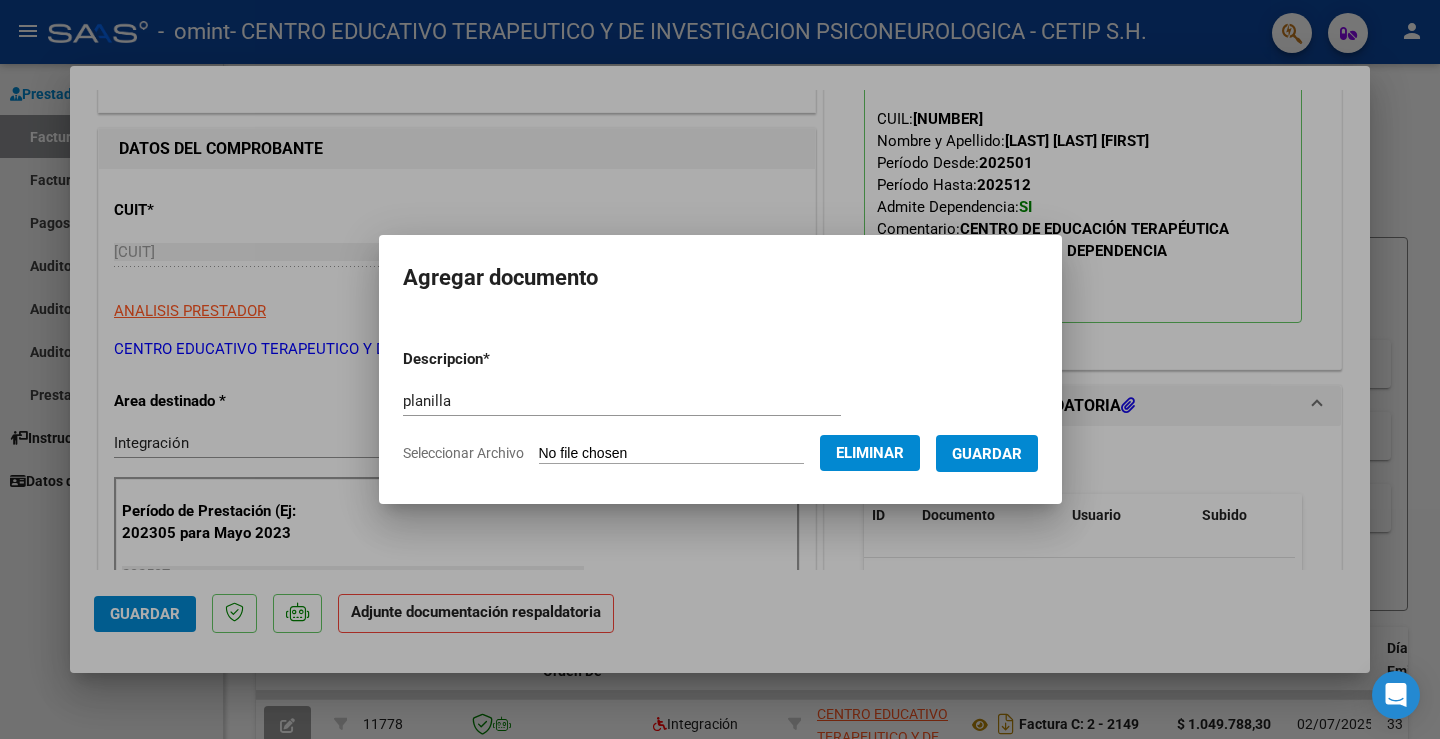 click on "Guardar" at bounding box center [987, 454] 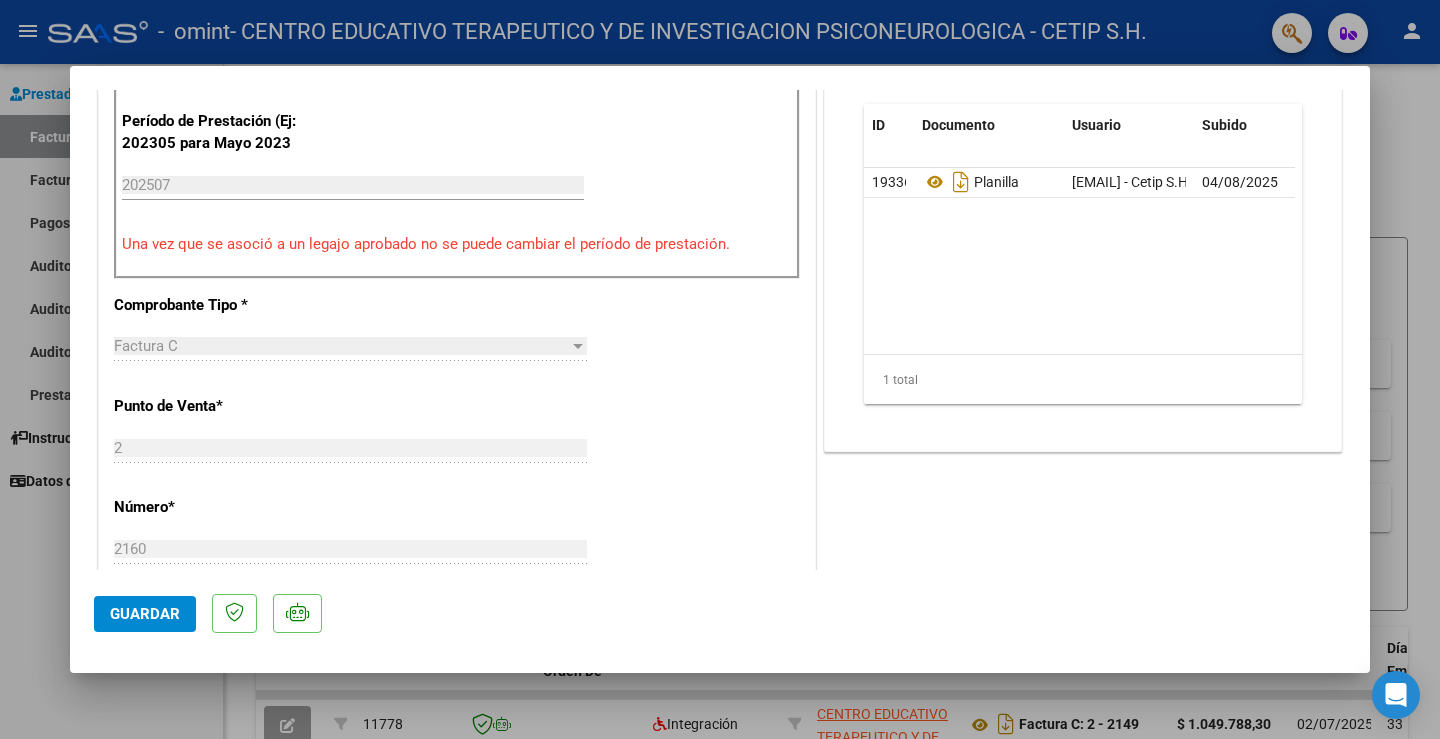 scroll, scrollTop: 1200, scrollLeft: 0, axis: vertical 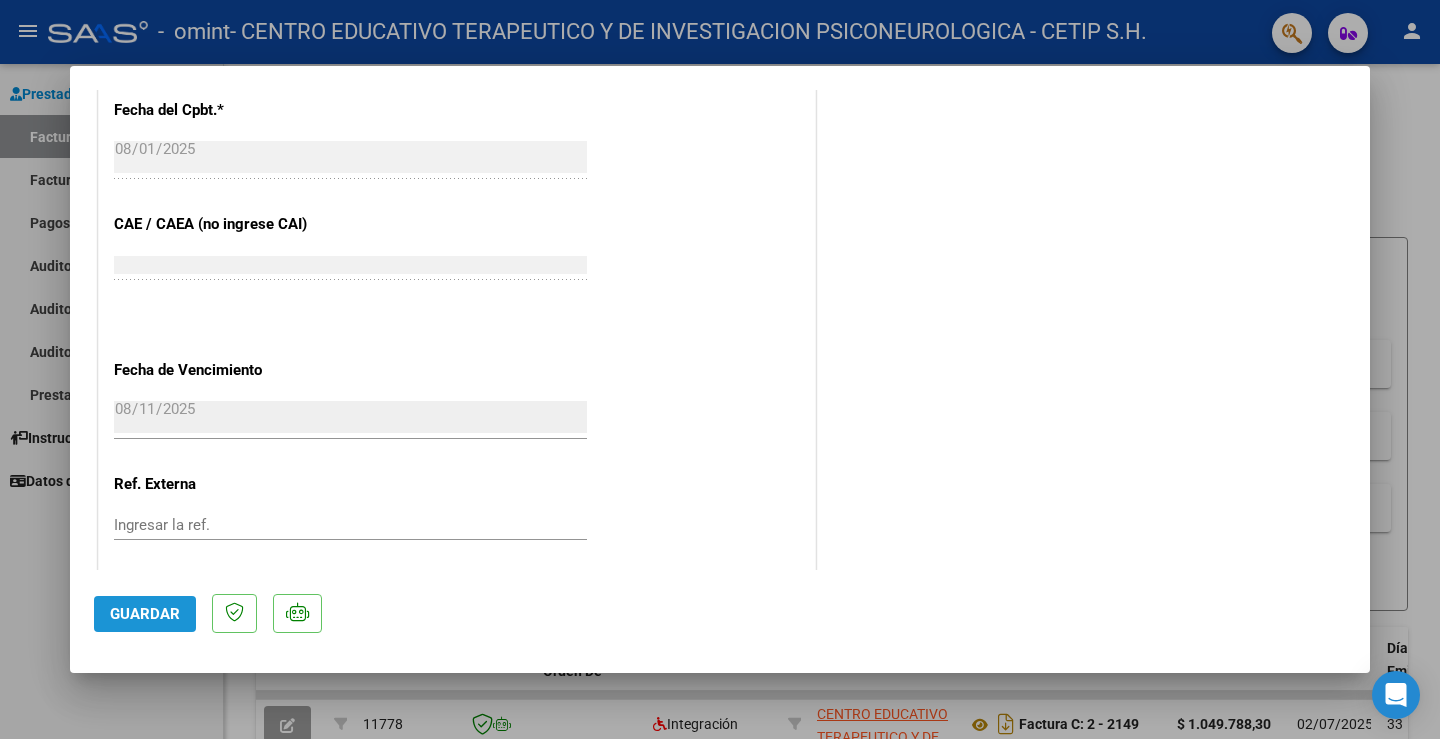 click on "Guardar" 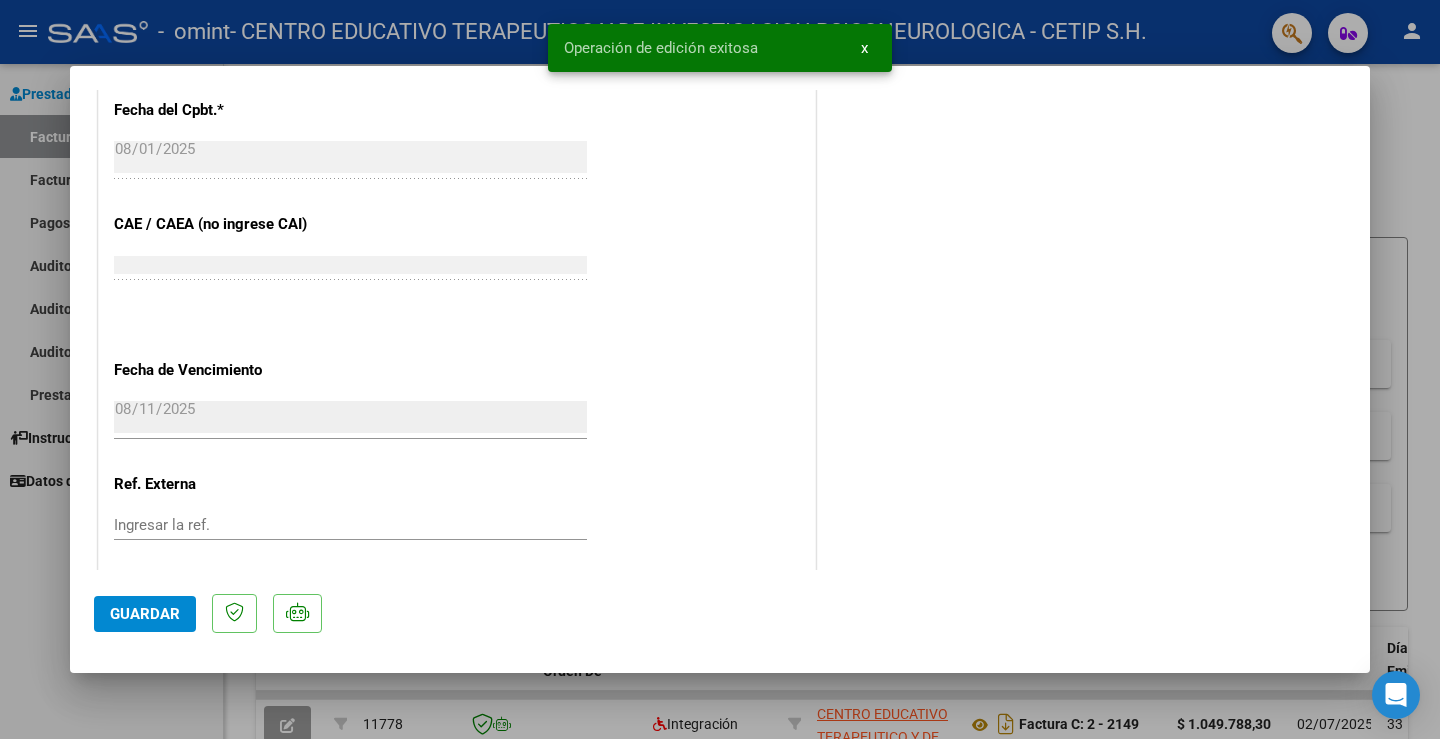 click on "x" at bounding box center (864, 48) 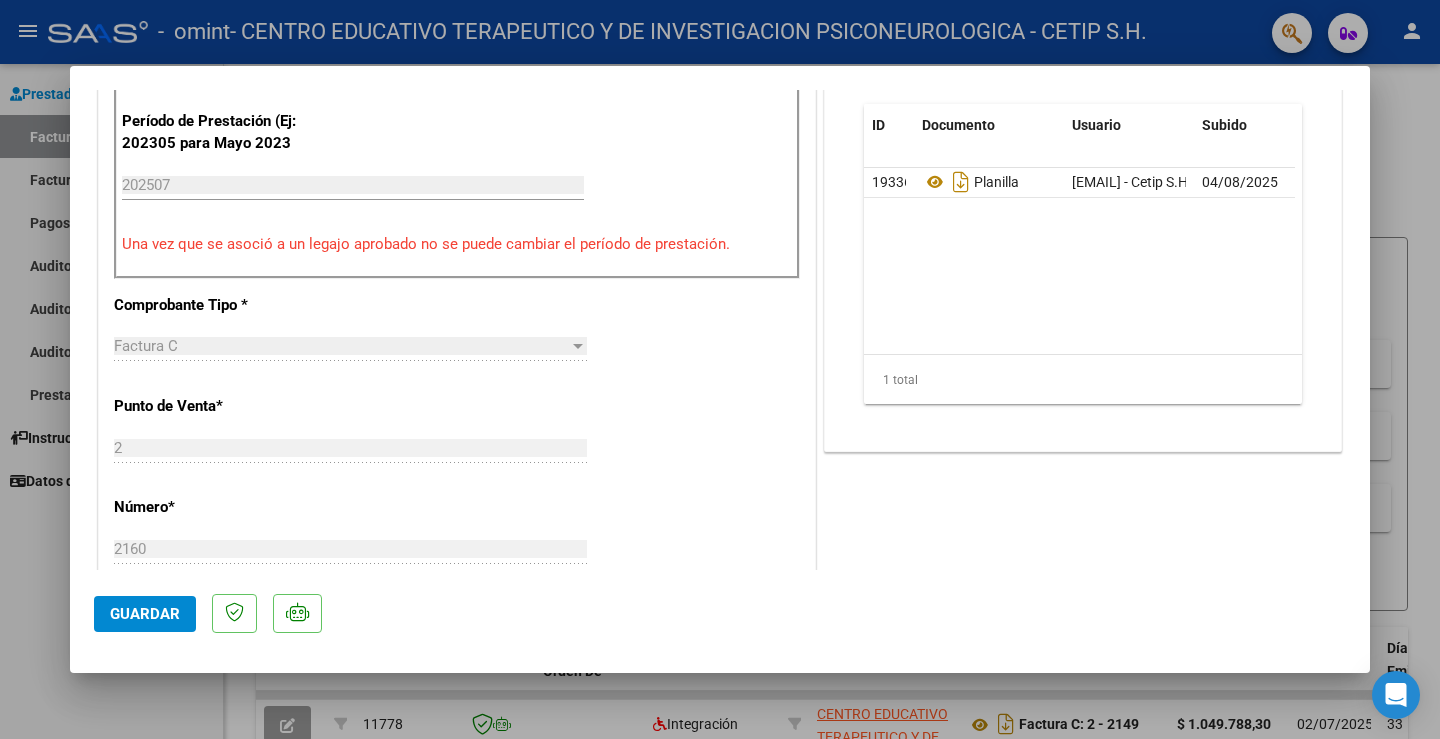 scroll, scrollTop: 0, scrollLeft: 0, axis: both 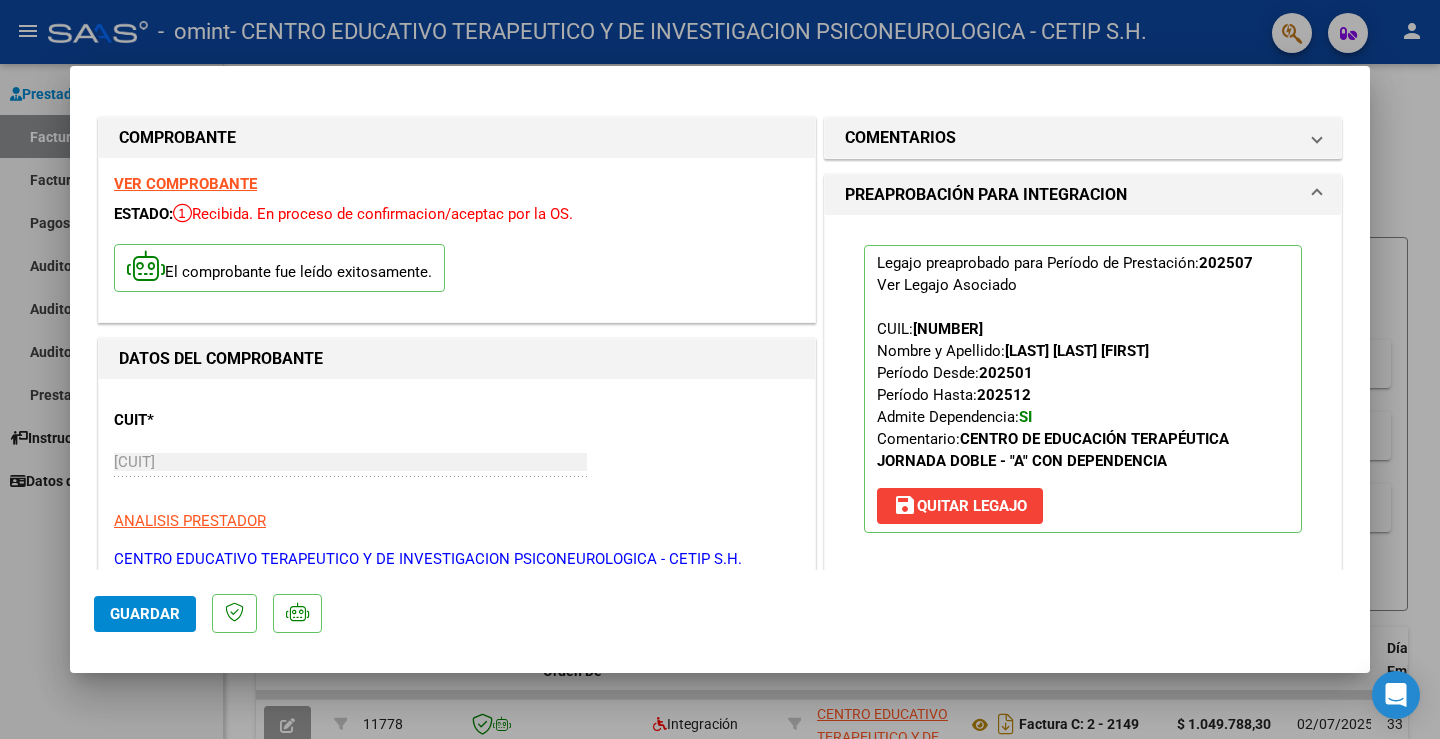 click at bounding box center (720, 369) 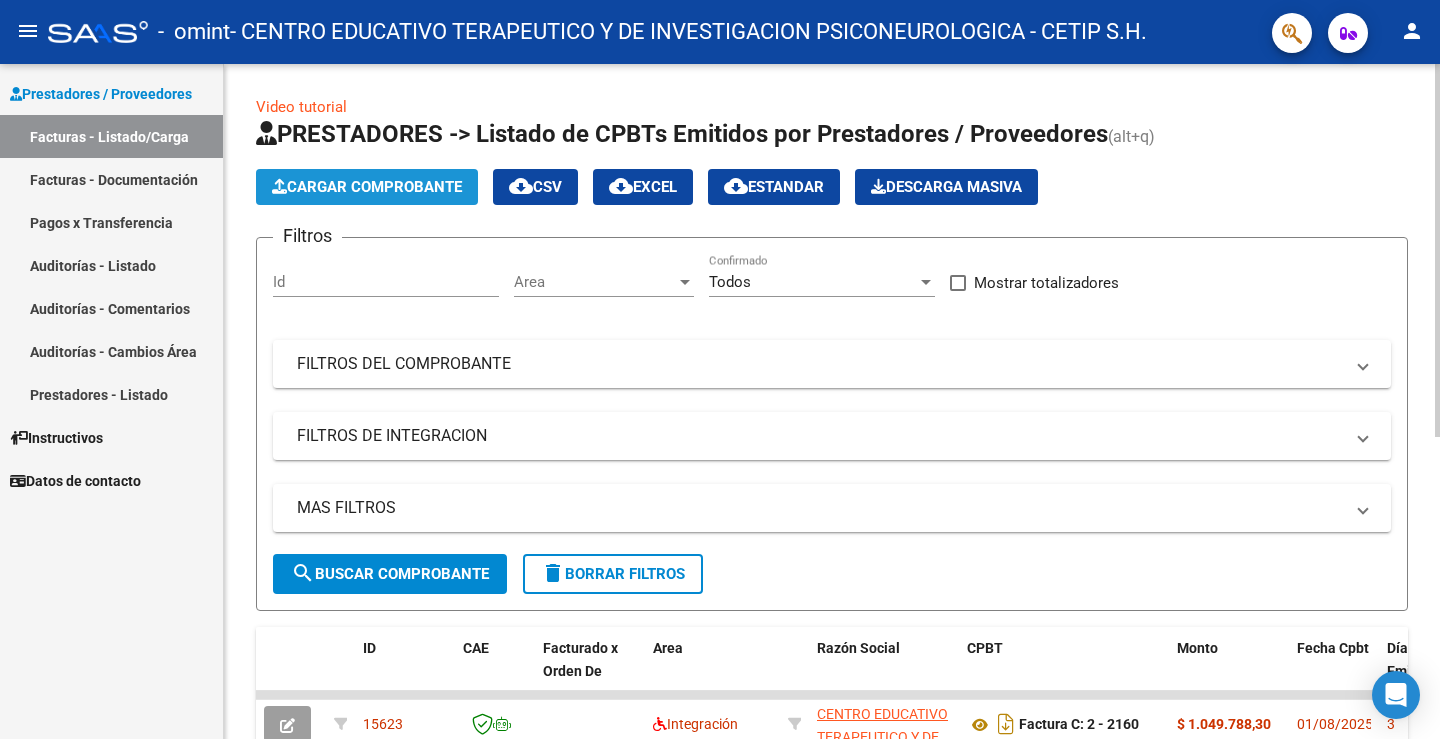 click on "Cargar Comprobante" 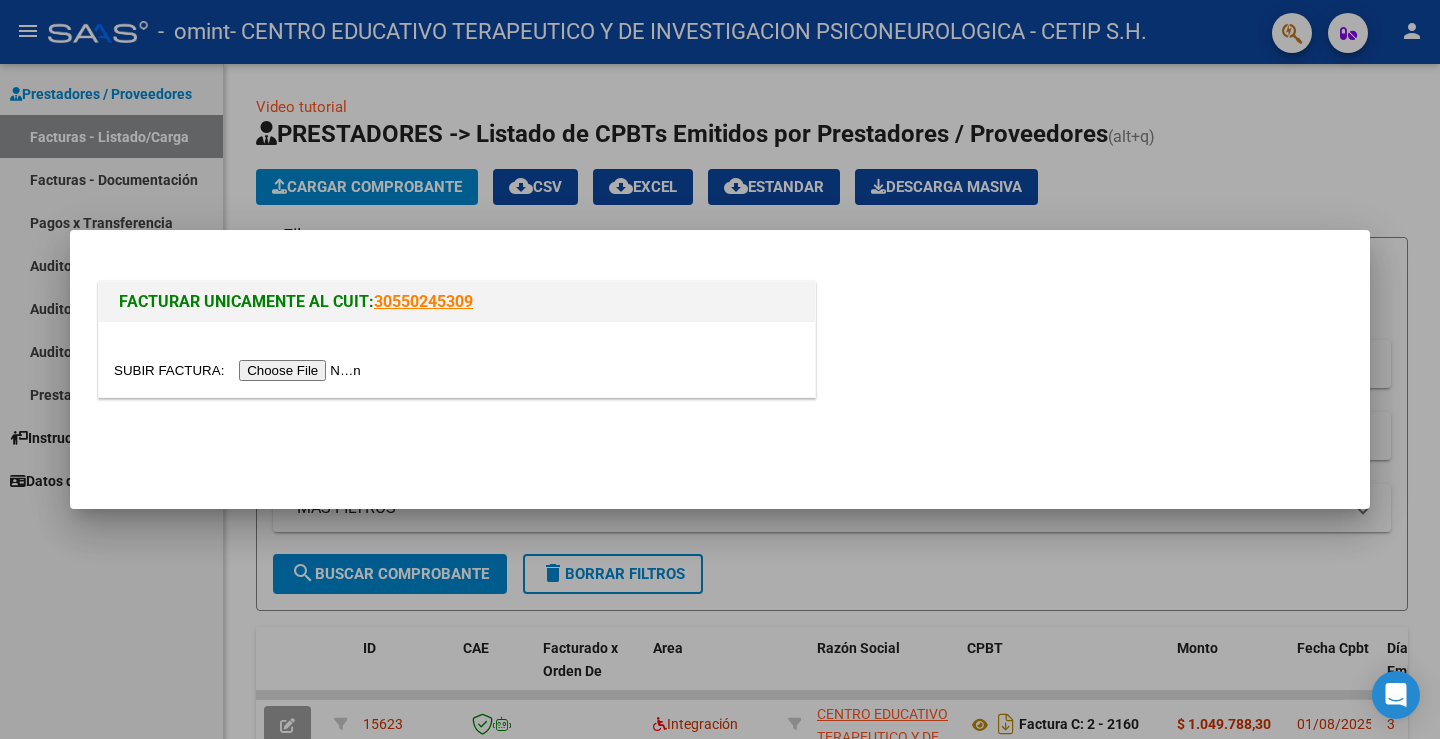 click at bounding box center [240, 370] 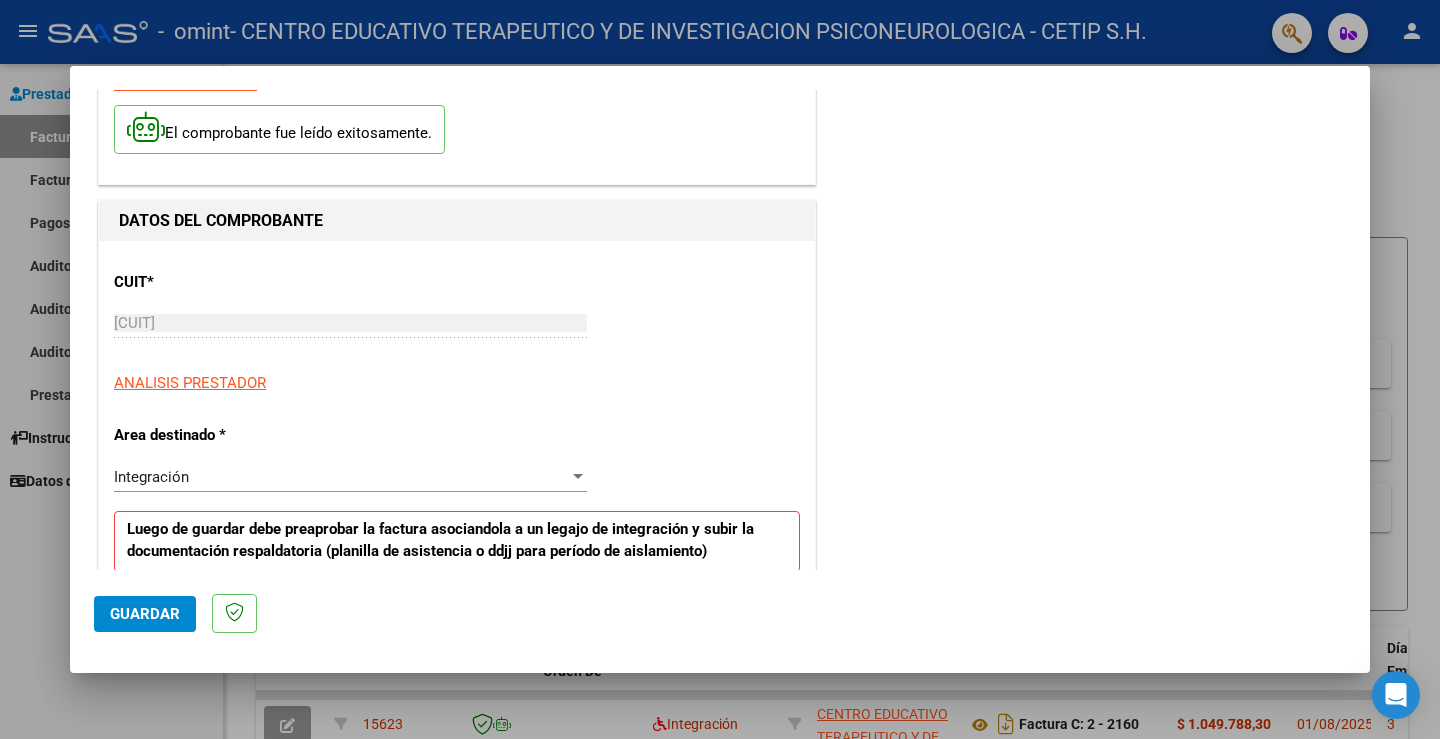 scroll, scrollTop: 400, scrollLeft: 0, axis: vertical 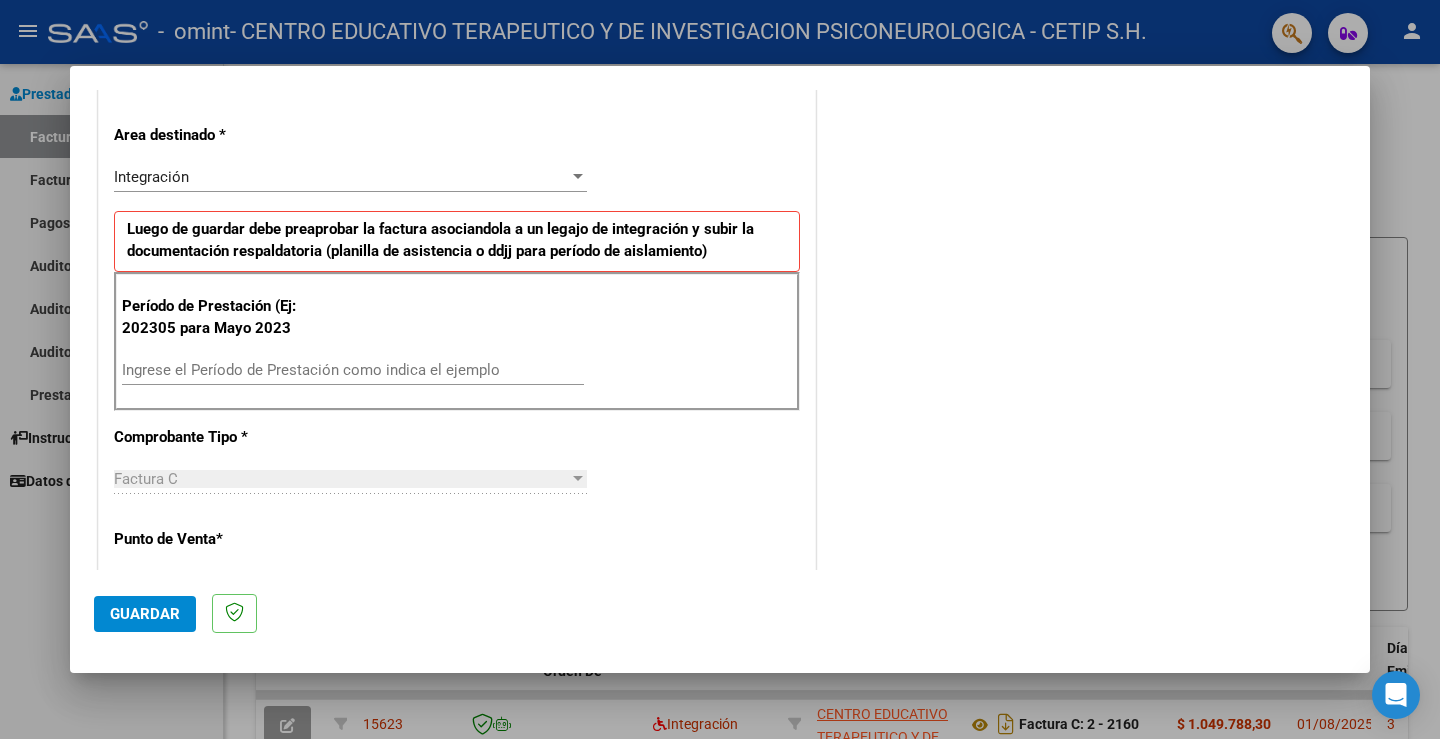 click on "Ingrese el Período de Prestación como indica el ejemplo" at bounding box center (353, 370) 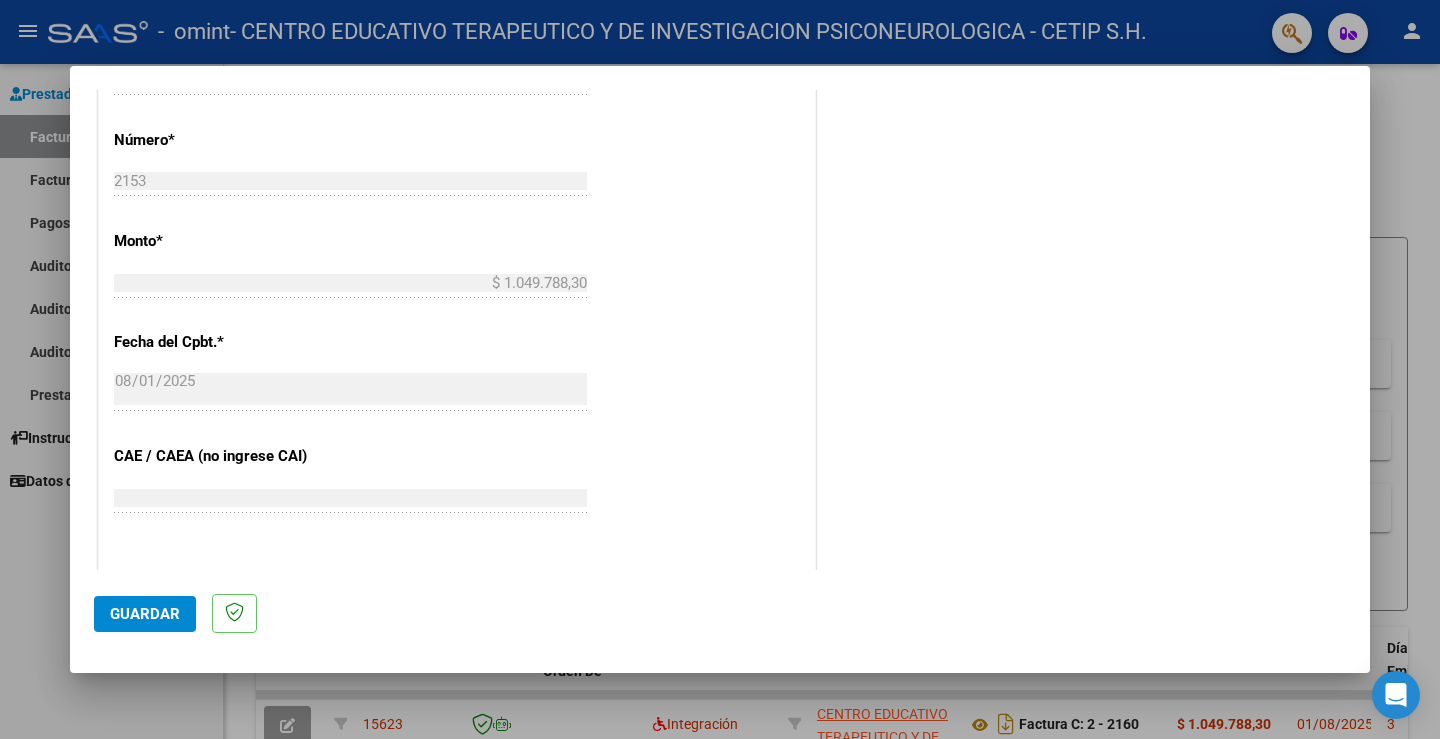 scroll, scrollTop: 1100, scrollLeft: 0, axis: vertical 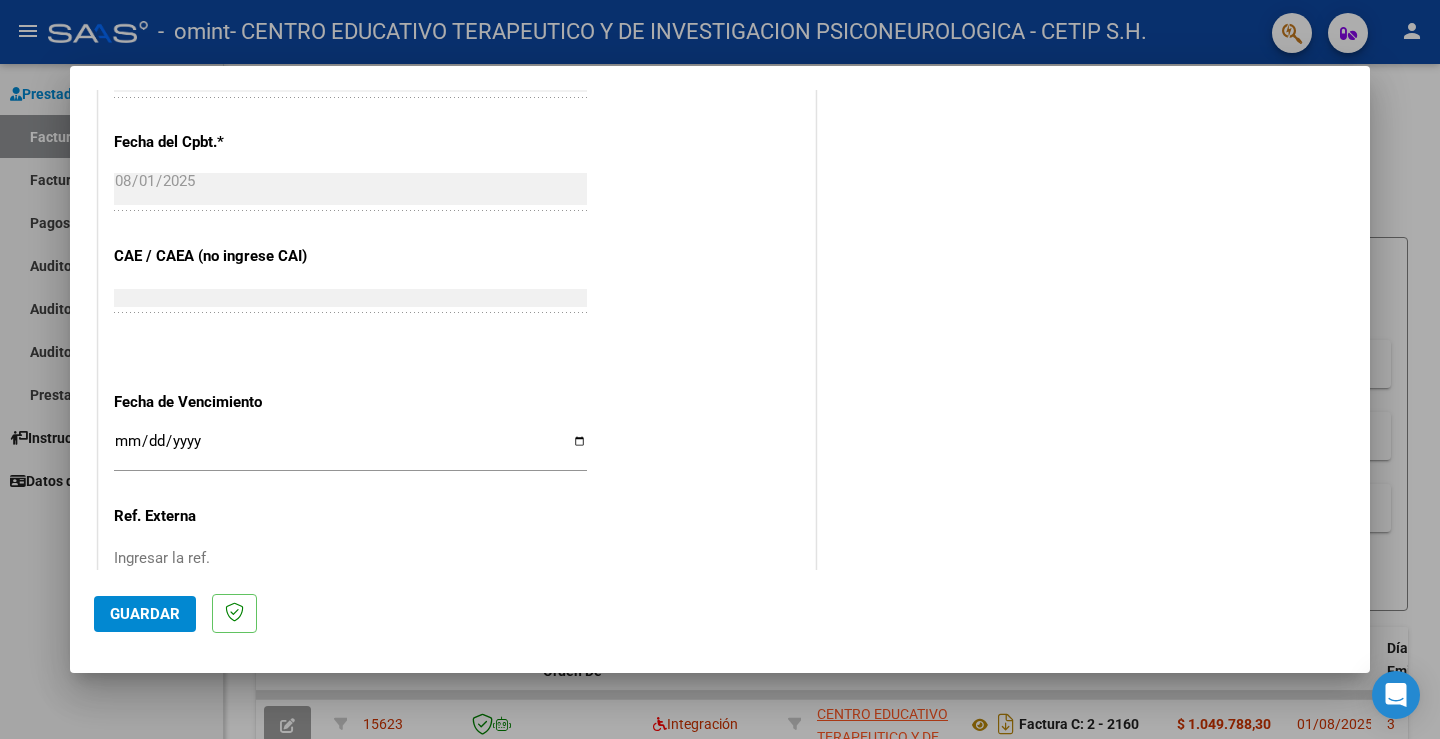 type on "202507" 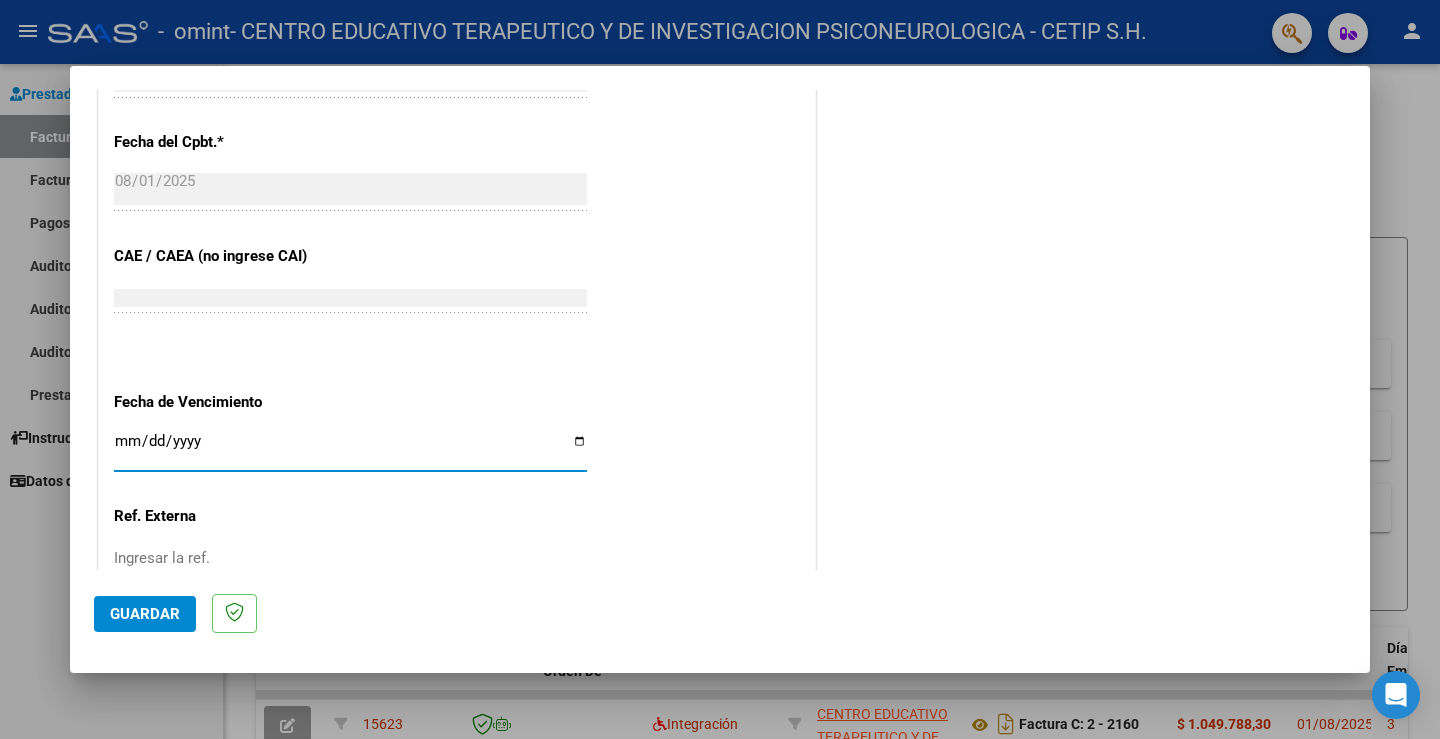click on "Ingresar la fecha" at bounding box center (350, 449) 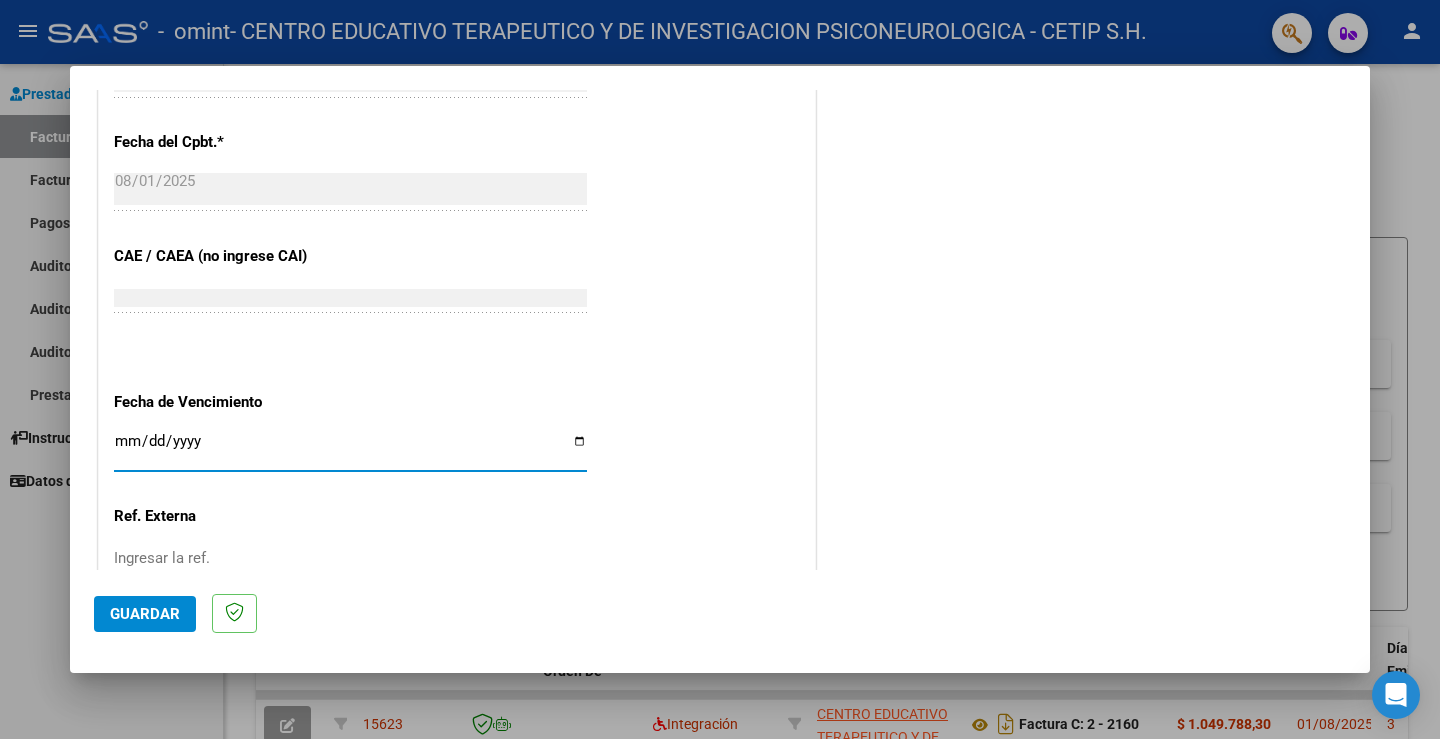 type on "2025-08-11" 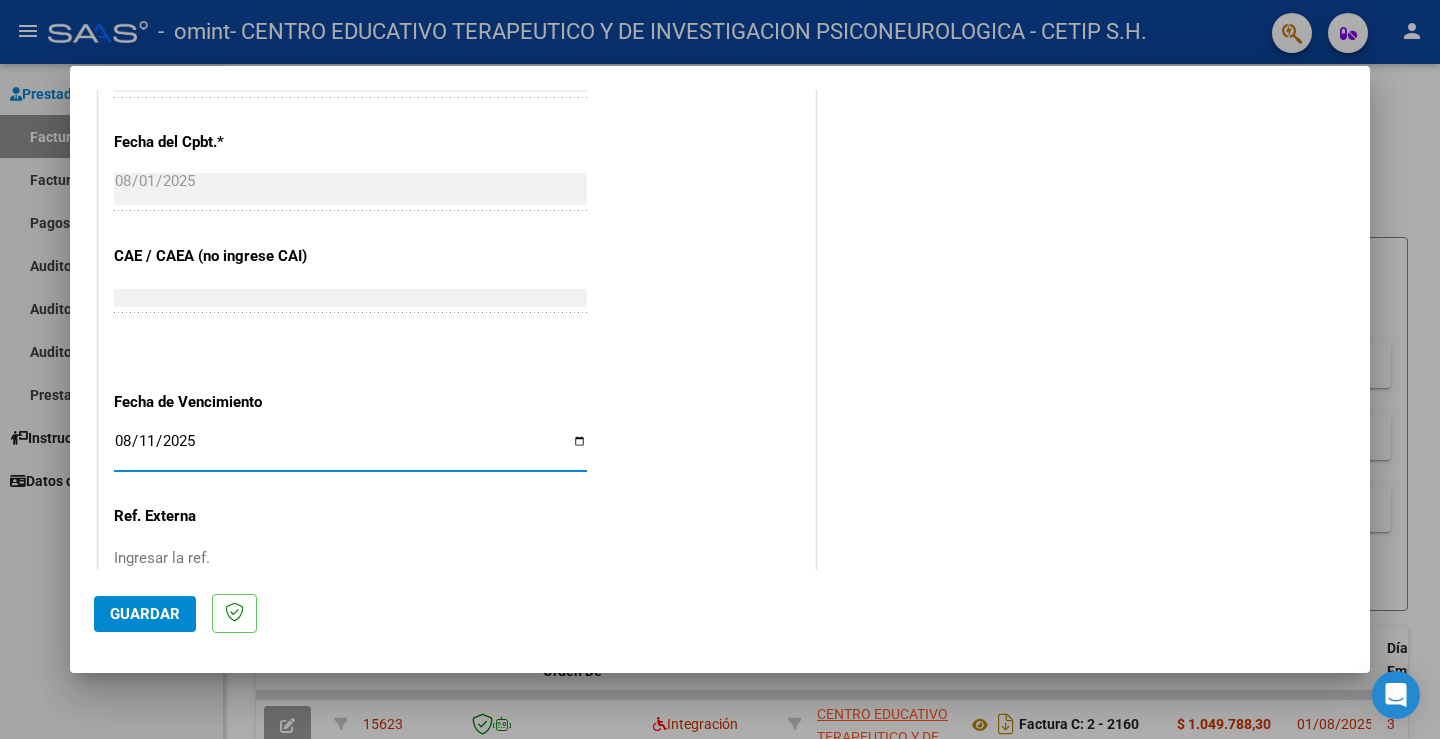 scroll, scrollTop: 1243, scrollLeft: 0, axis: vertical 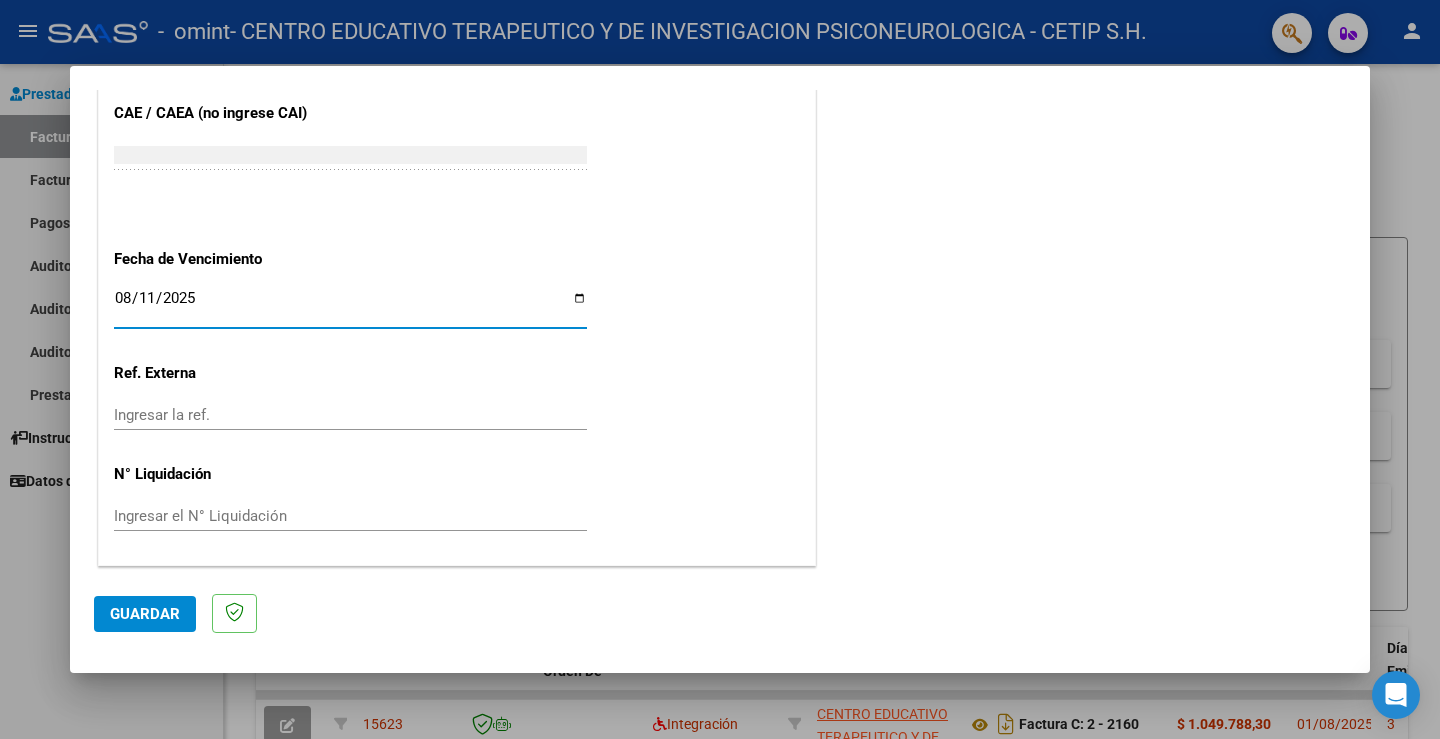 click on "Guardar" 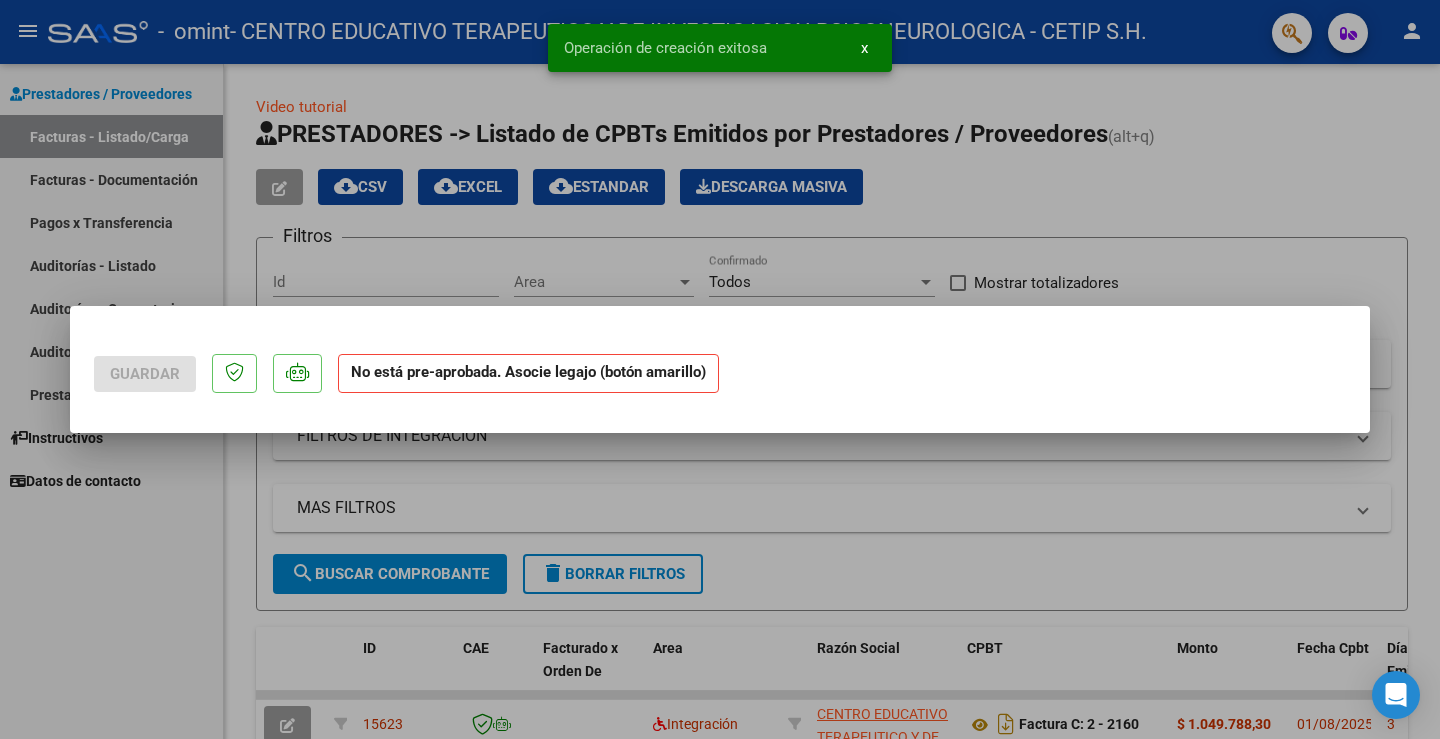 scroll, scrollTop: 0, scrollLeft: 0, axis: both 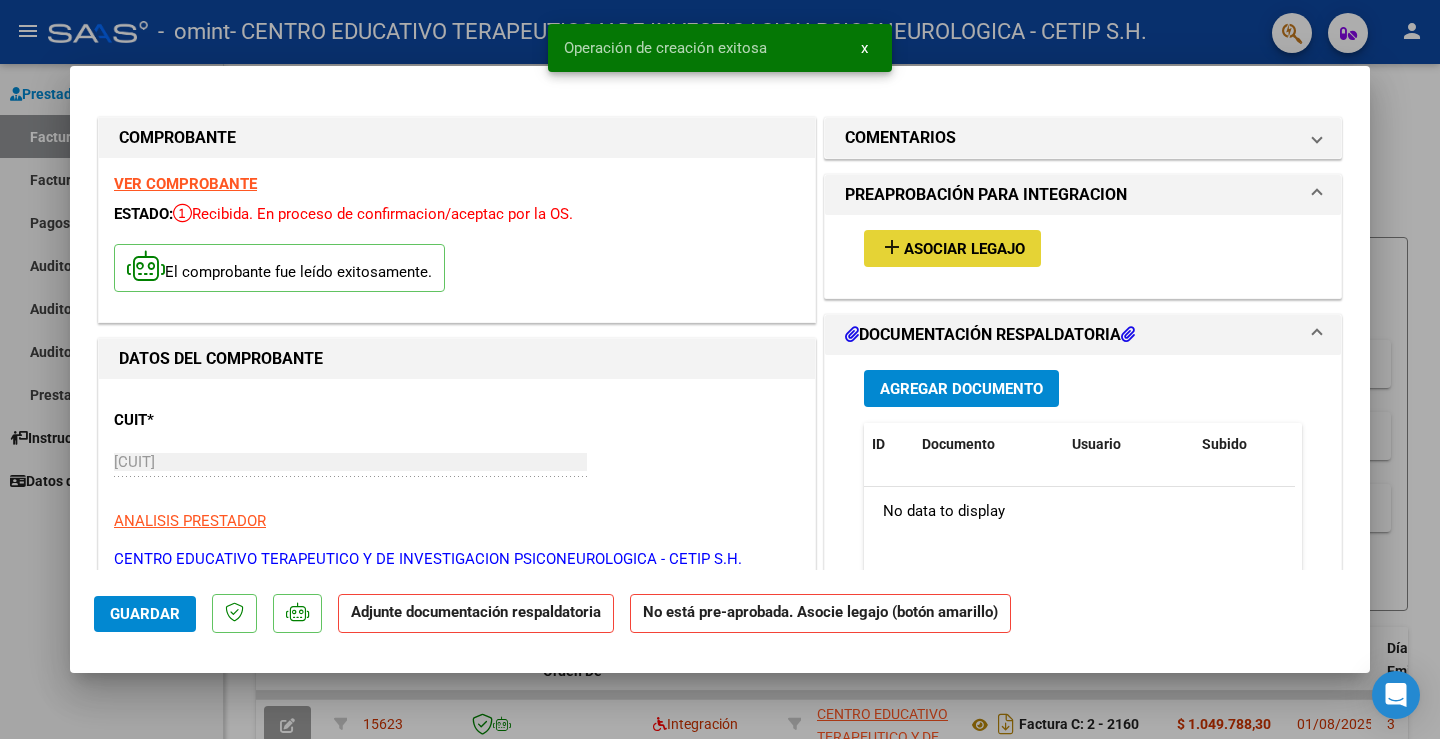 click on "Asociar Legajo" at bounding box center [964, 249] 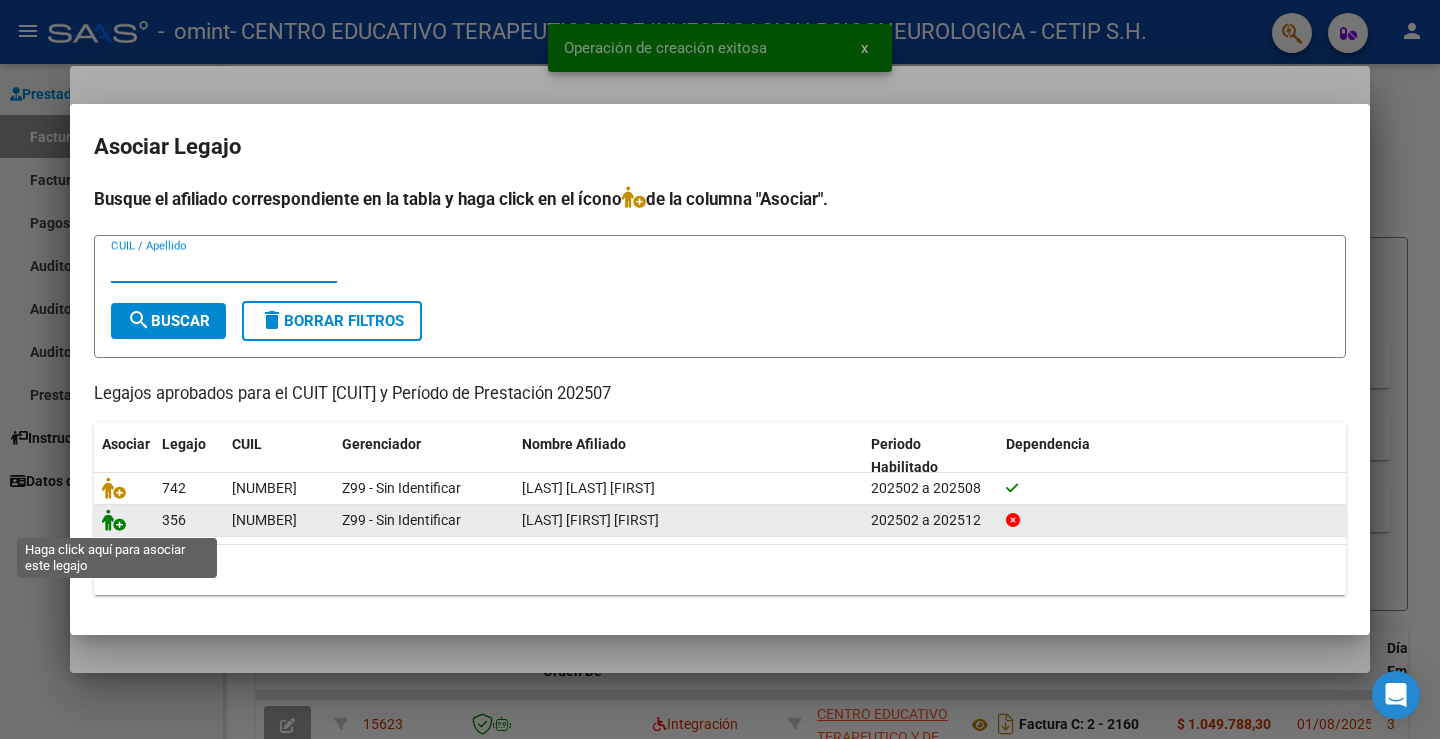 click 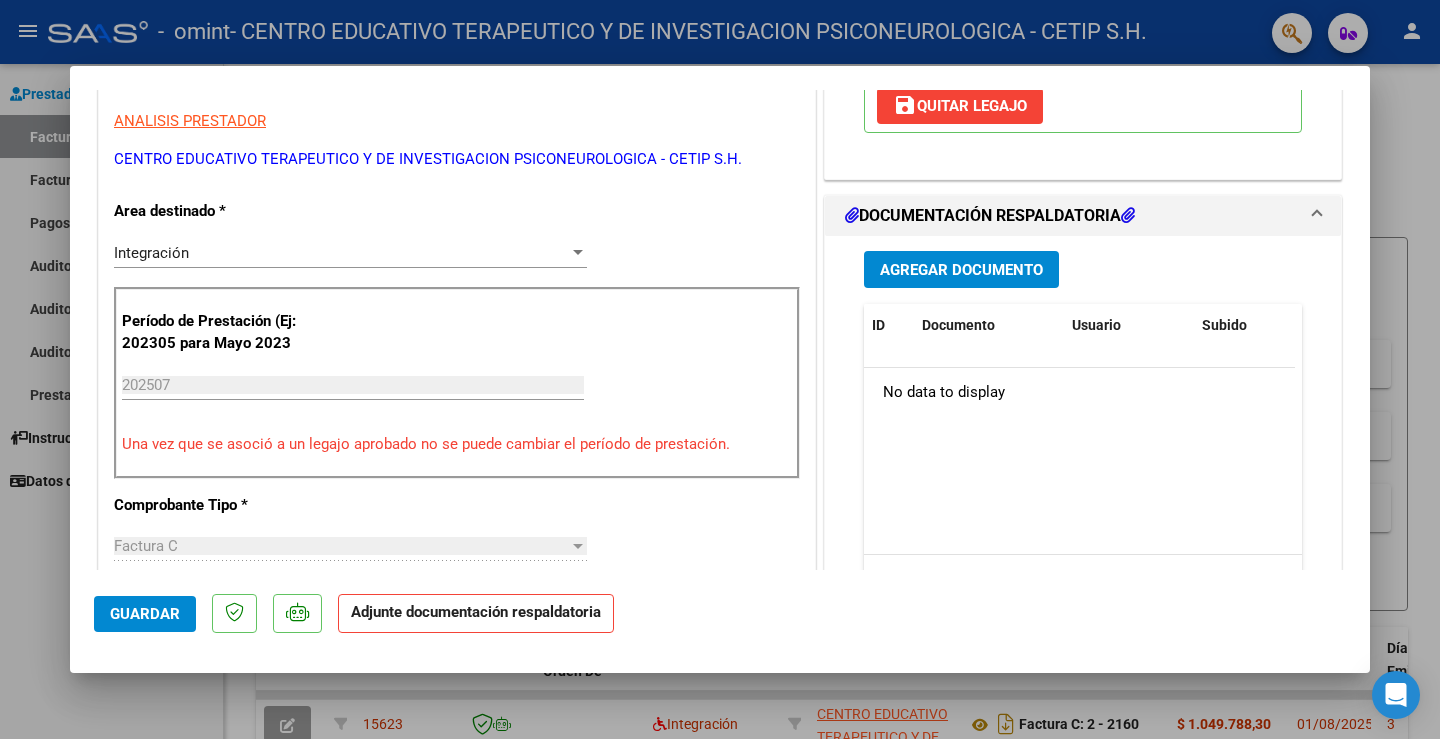 scroll, scrollTop: 500, scrollLeft: 0, axis: vertical 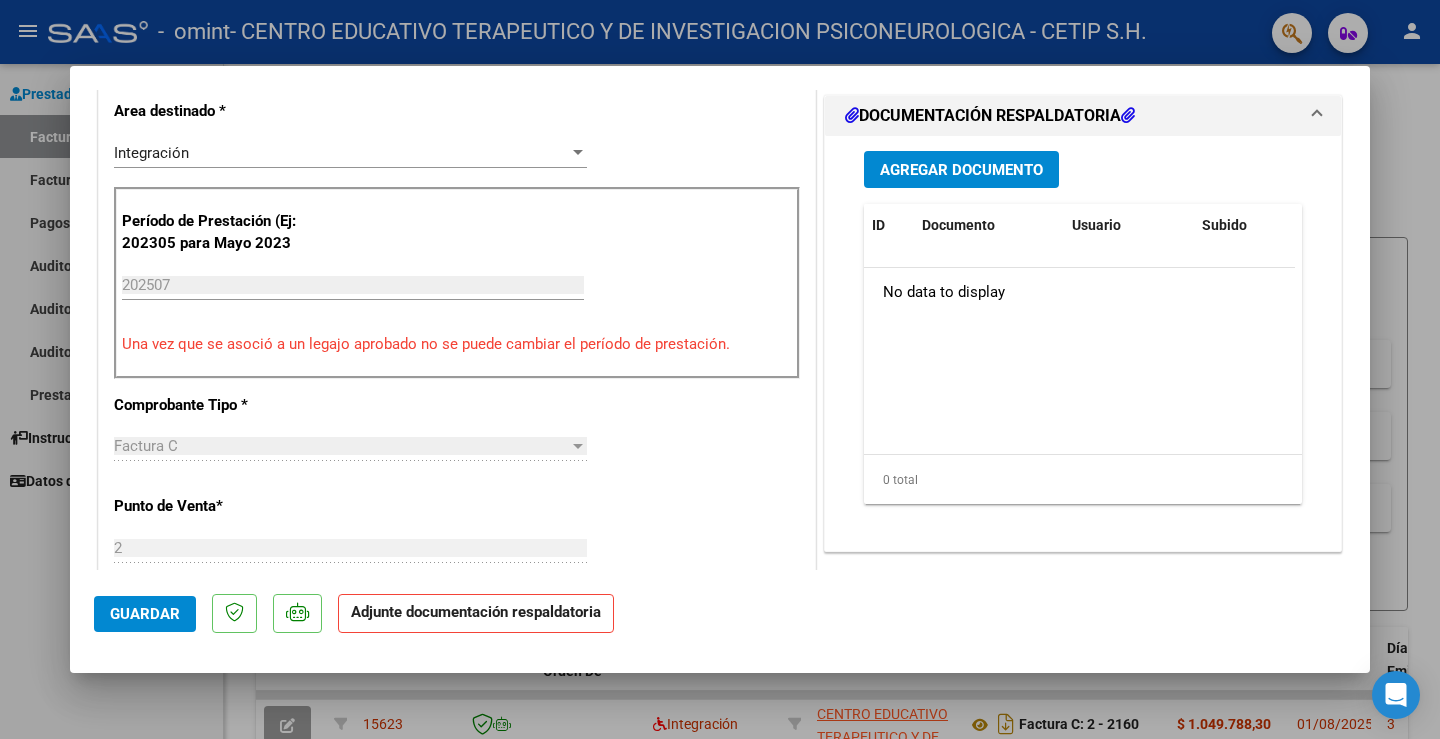click on "Agregar Documento" at bounding box center [961, 170] 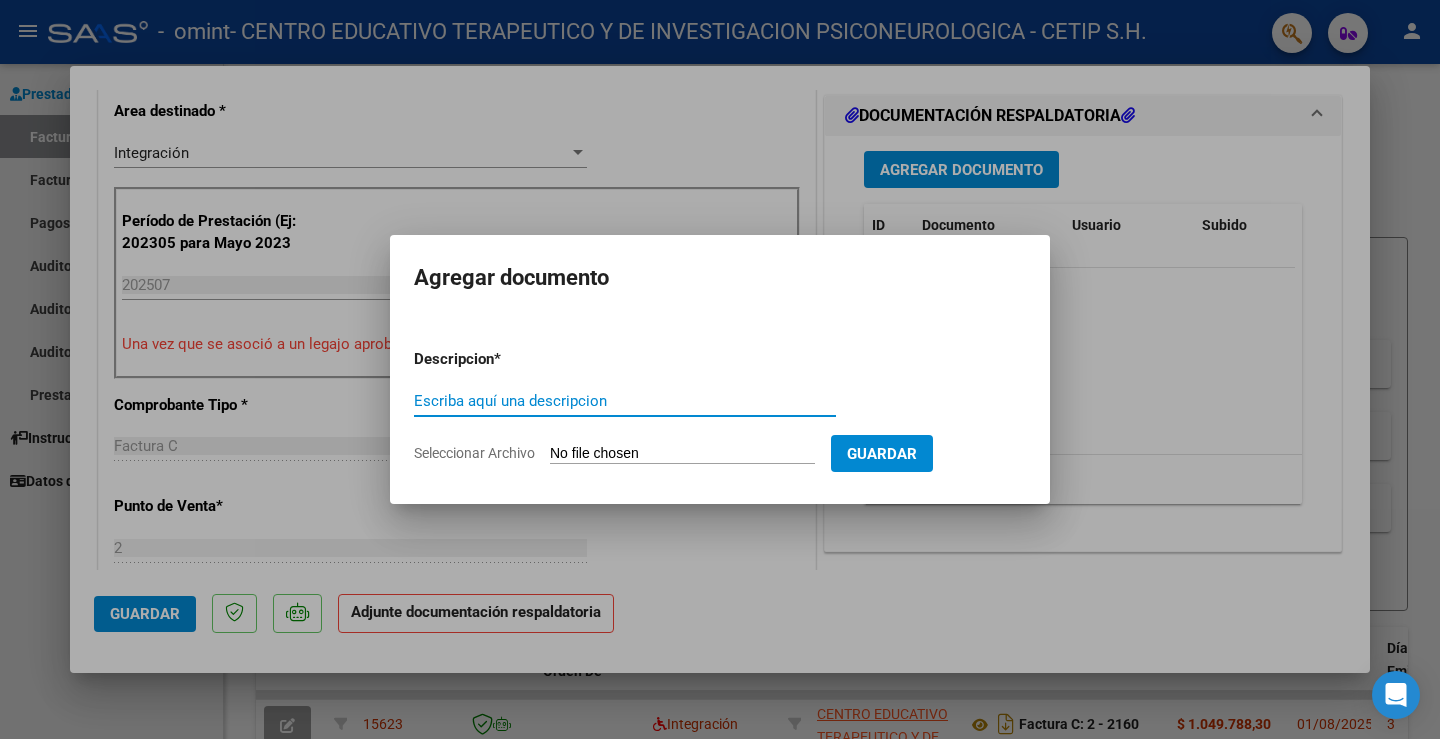 click on "Escriba aquí una descripcion" at bounding box center (625, 401) 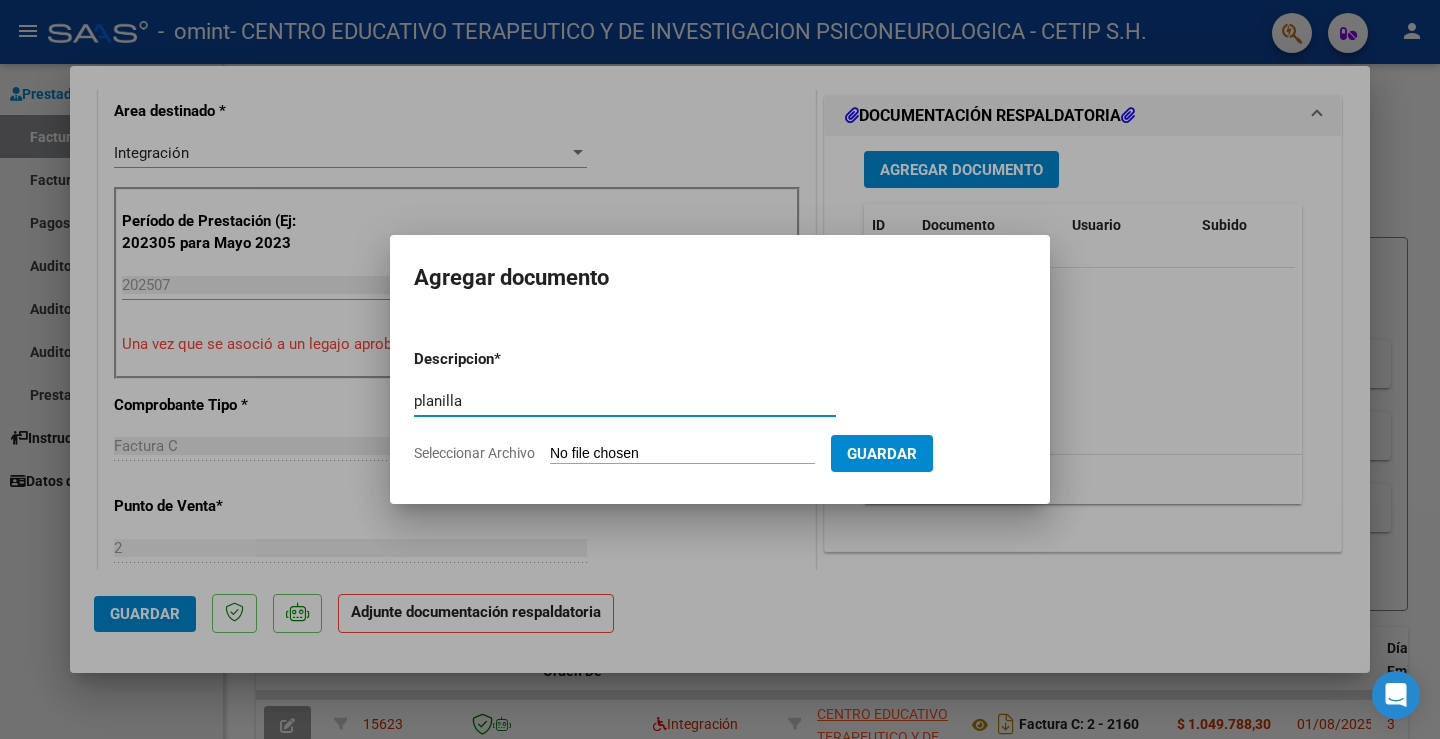 type on "planilla" 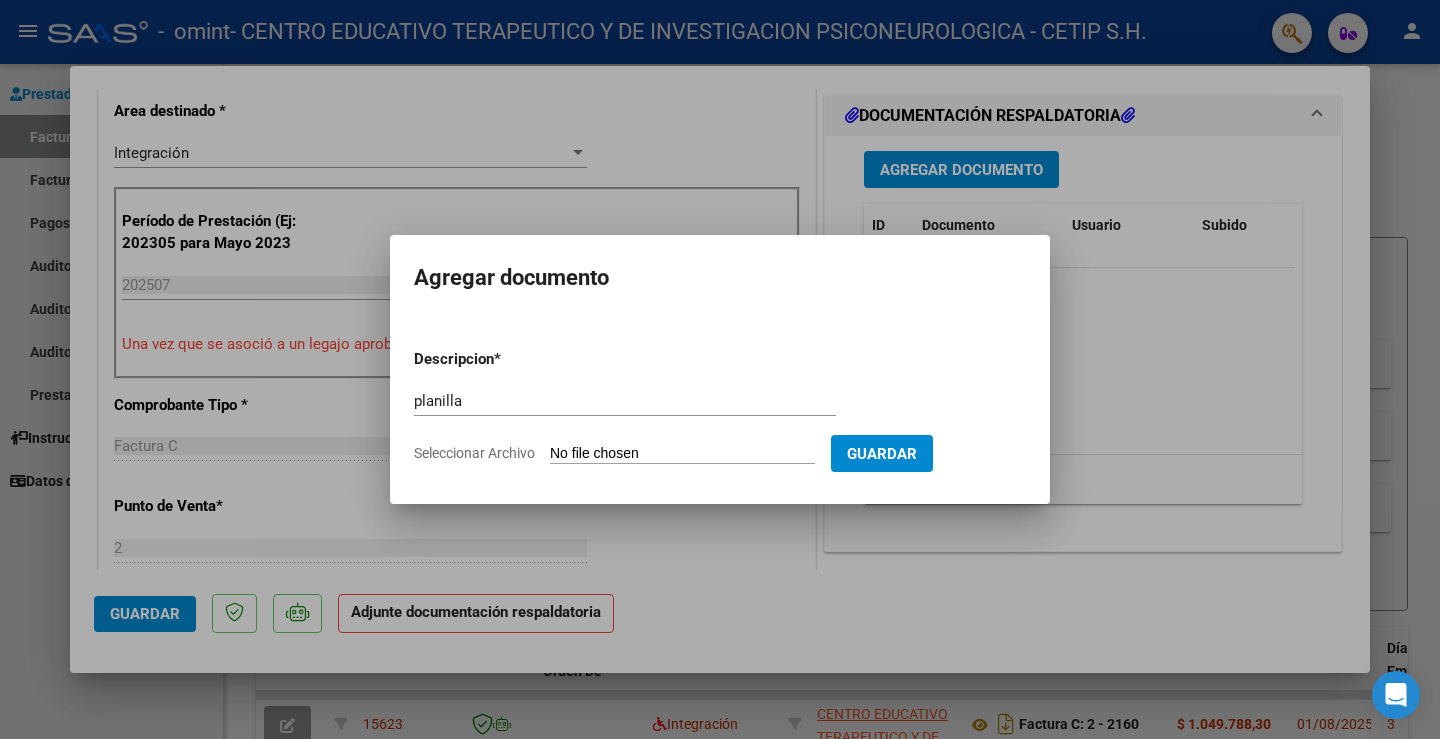 click on "Seleccionar Archivo" 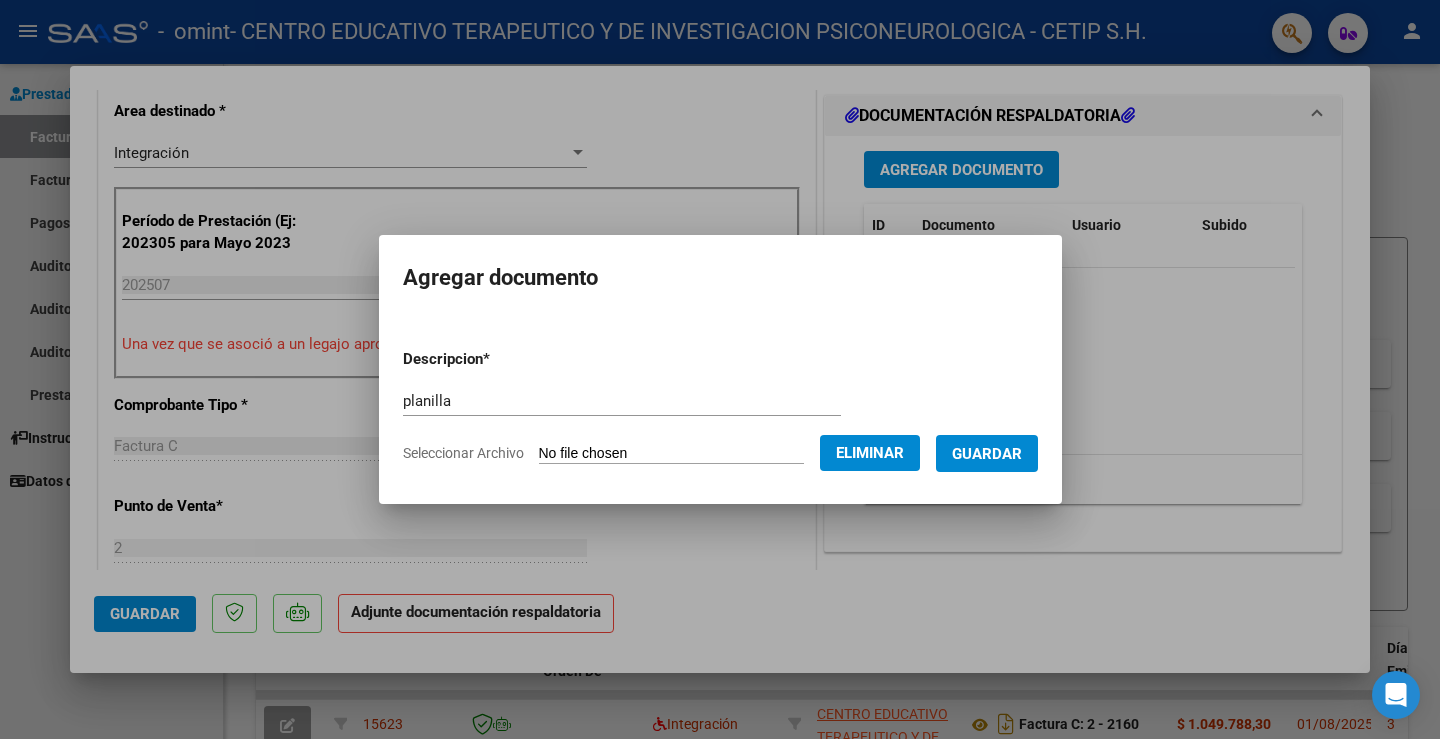 click on "Guardar" at bounding box center [987, 454] 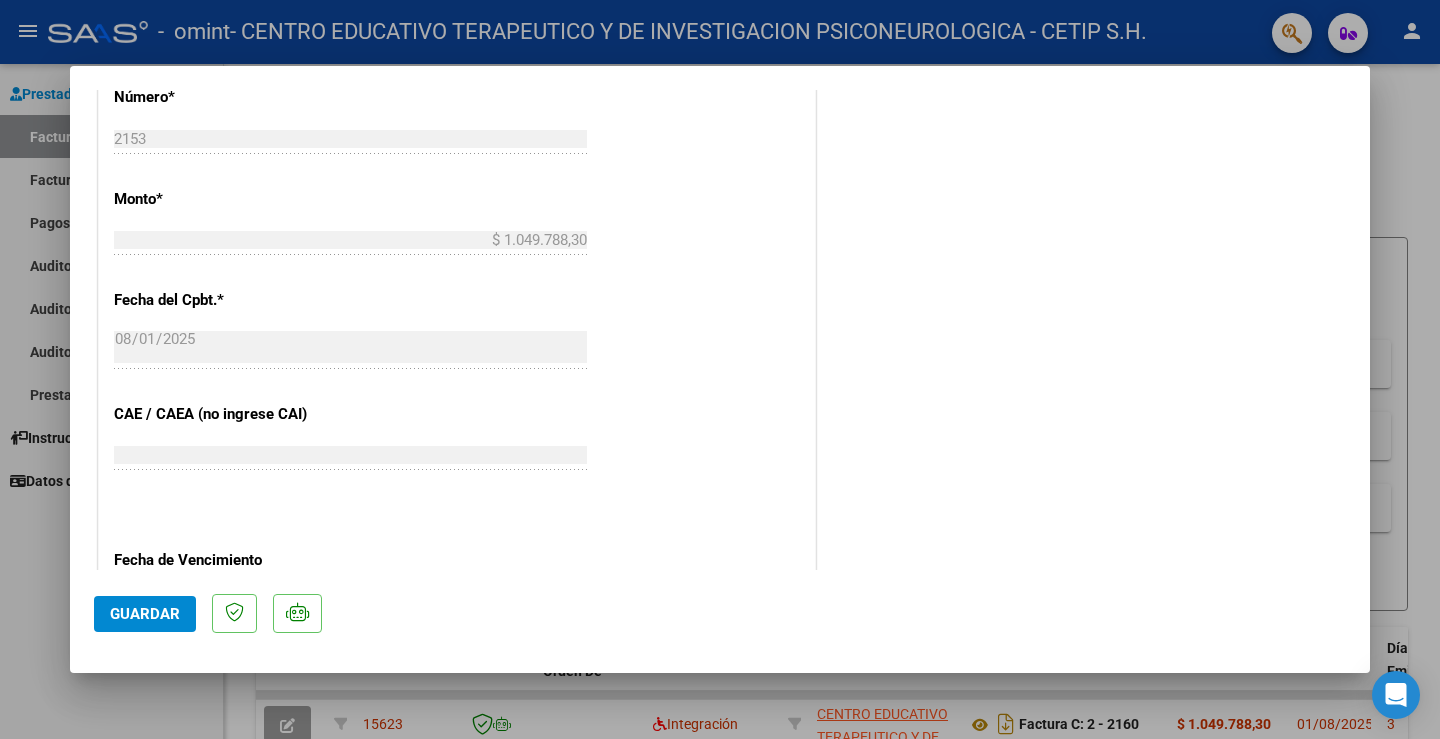 scroll, scrollTop: 1110, scrollLeft: 0, axis: vertical 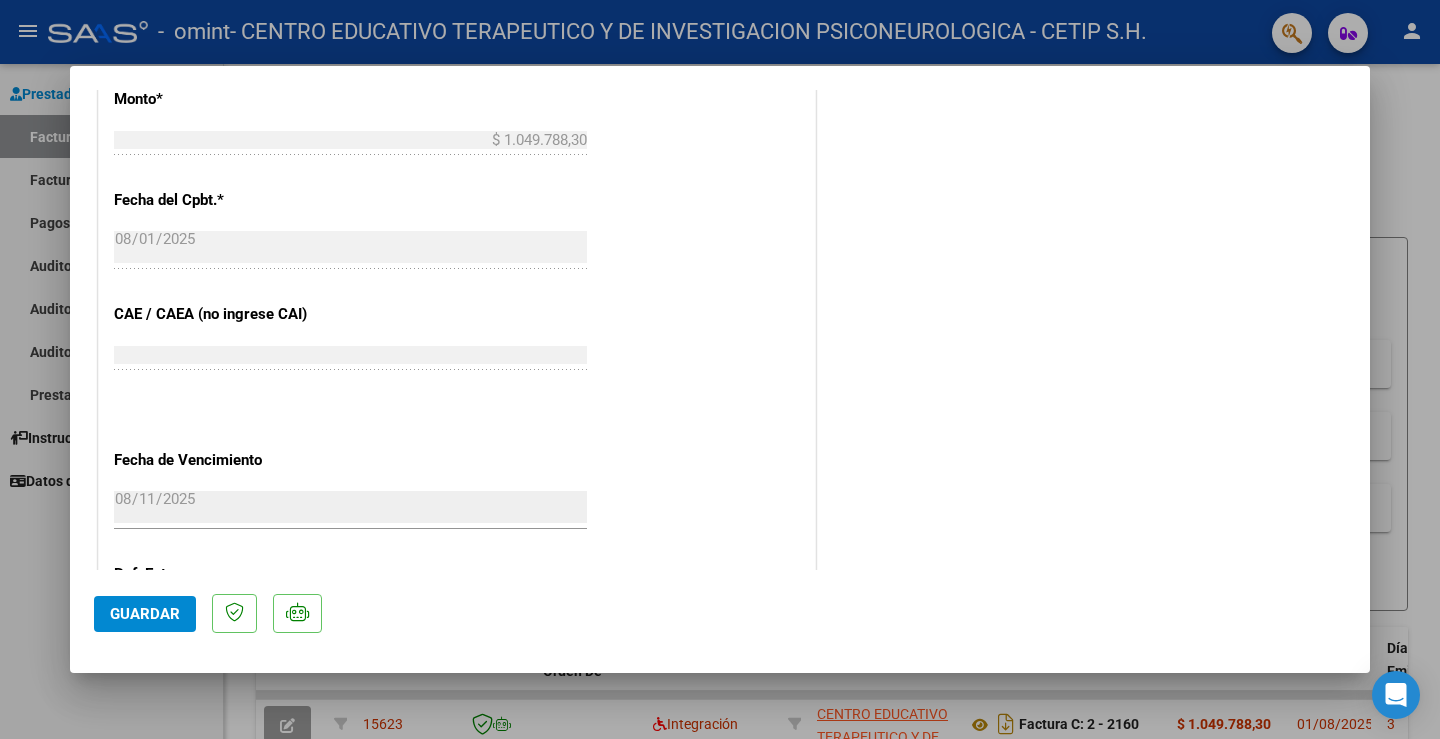 click on "Guardar" 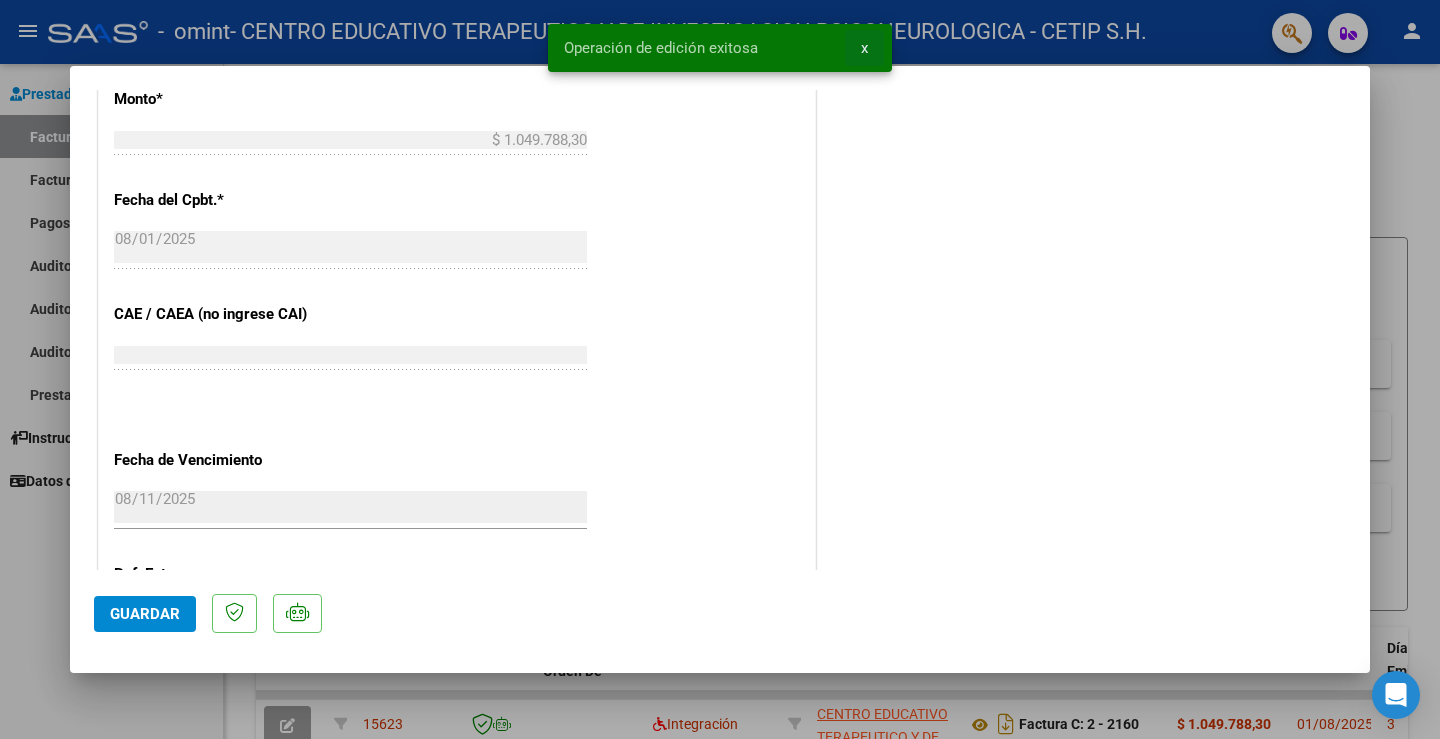 click on "x" at bounding box center [864, 48] 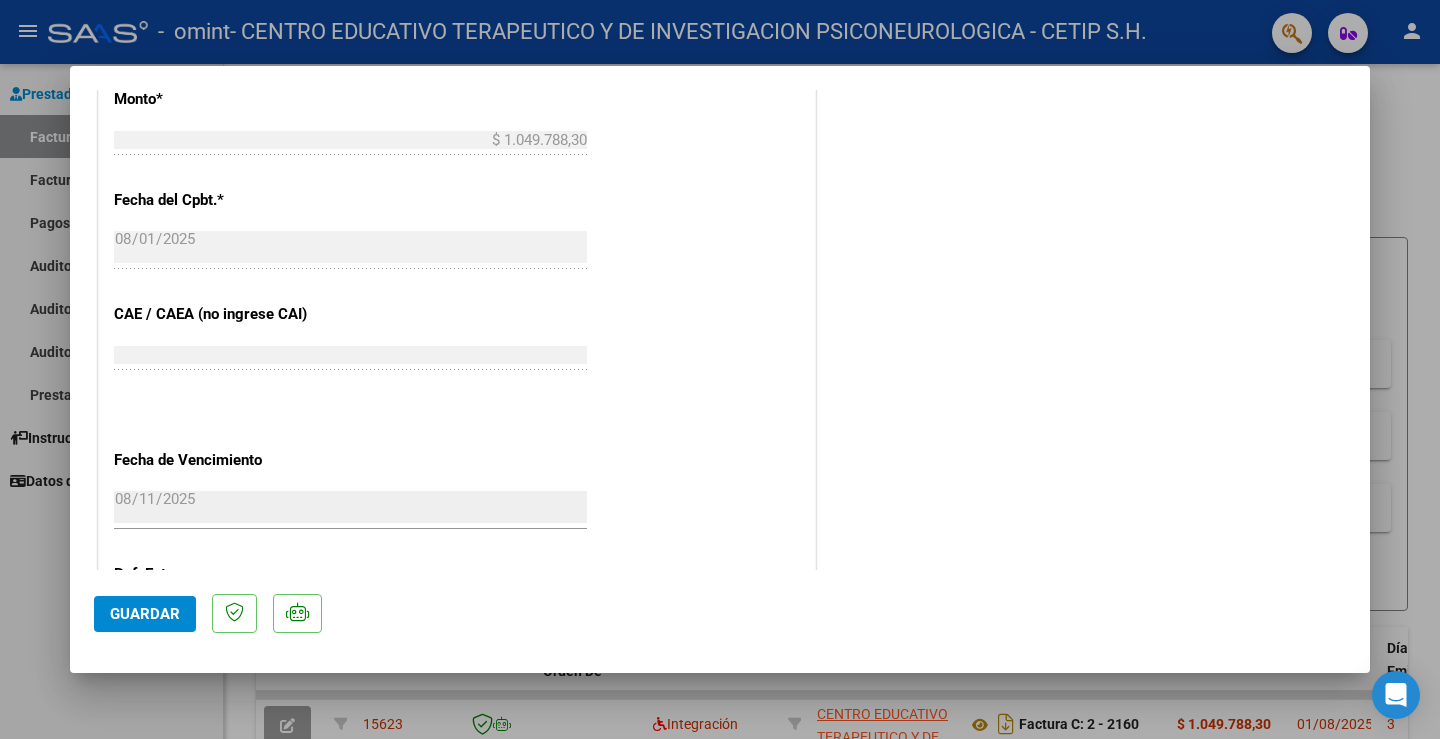 click at bounding box center (720, 369) 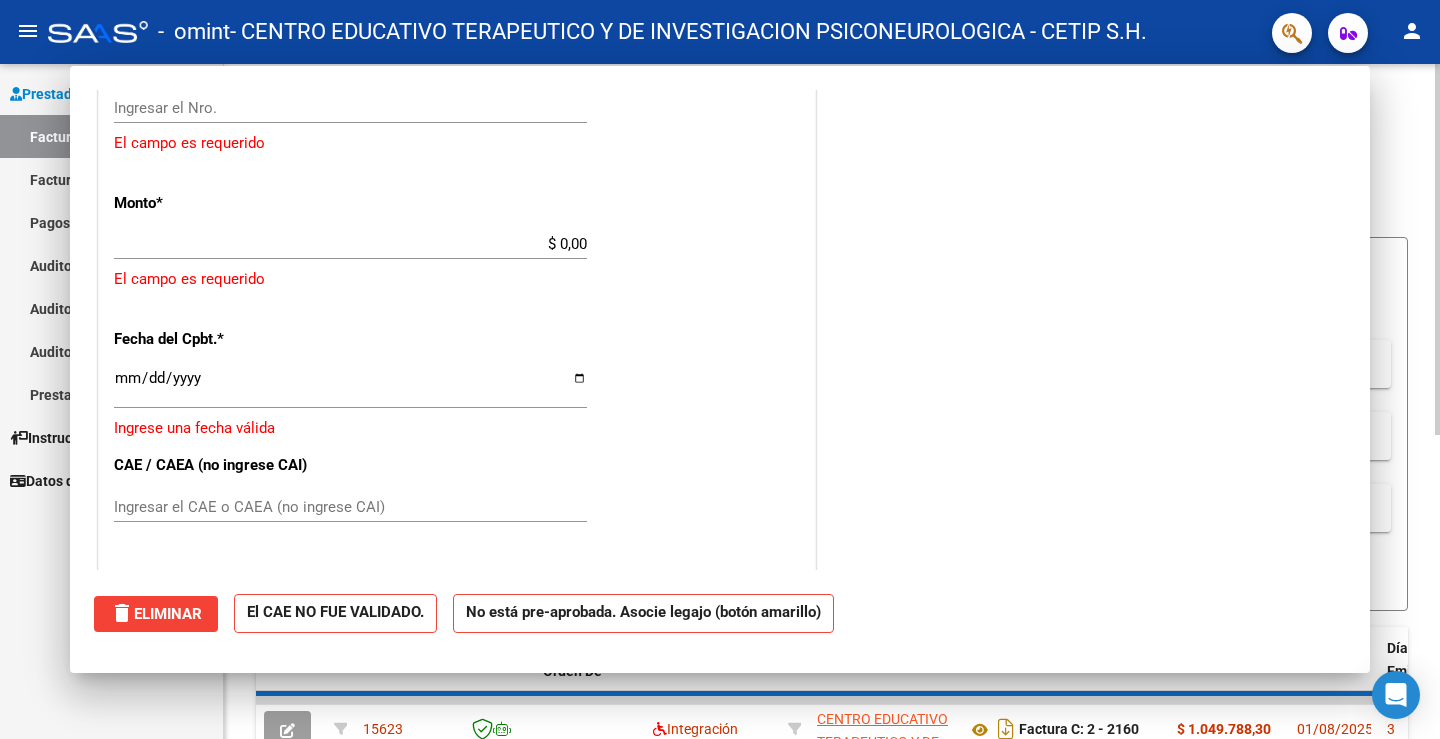 scroll, scrollTop: 1214, scrollLeft: 0, axis: vertical 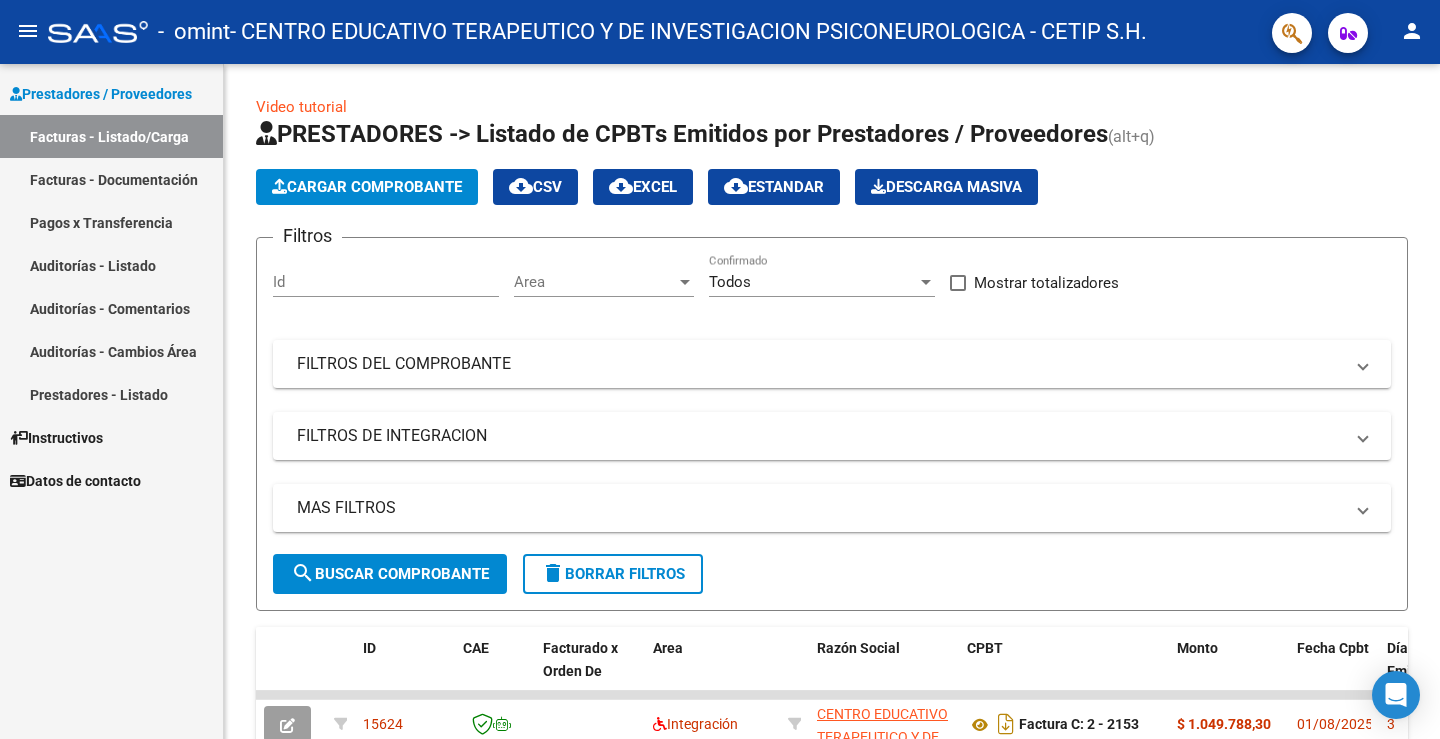 click on "Facturas - Listado/Carga" at bounding box center (111, 136) 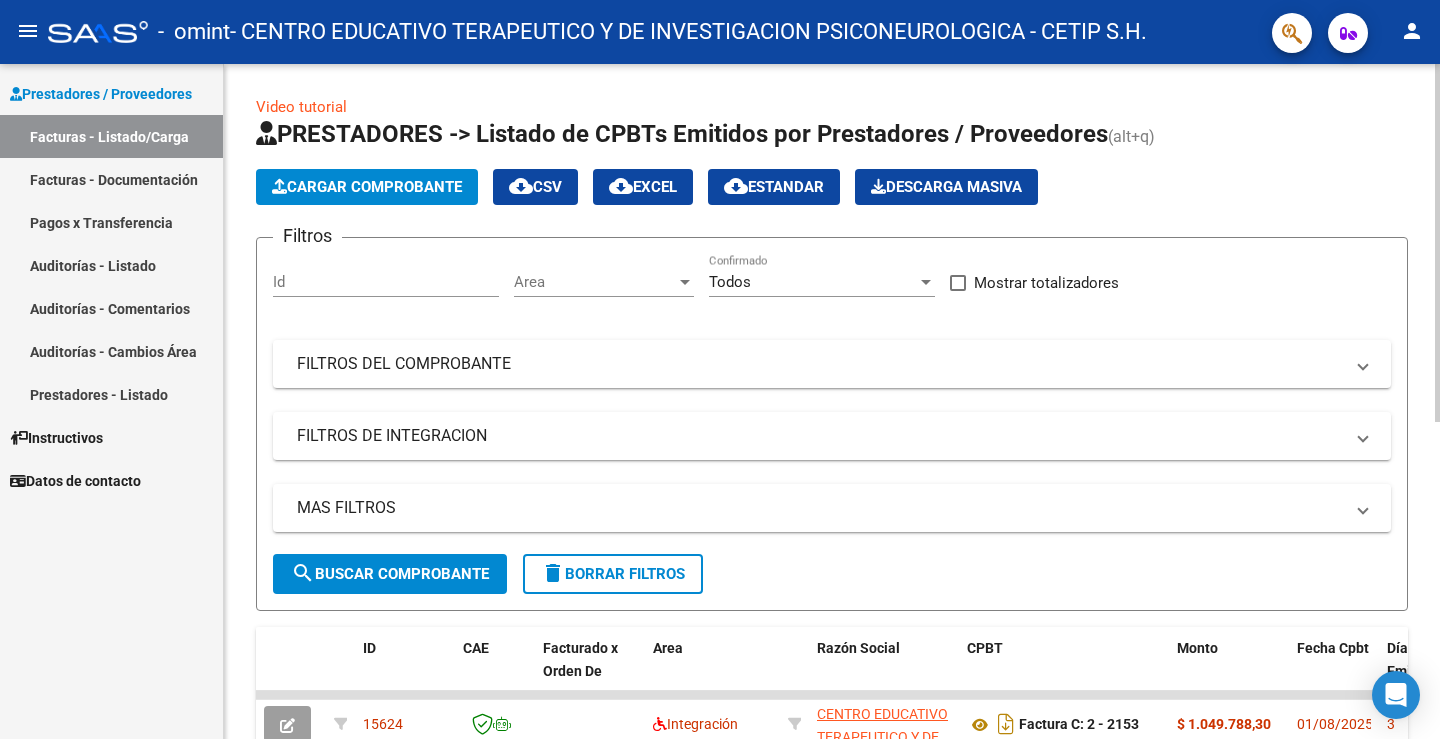 scroll, scrollTop: 300, scrollLeft: 0, axis: vertical 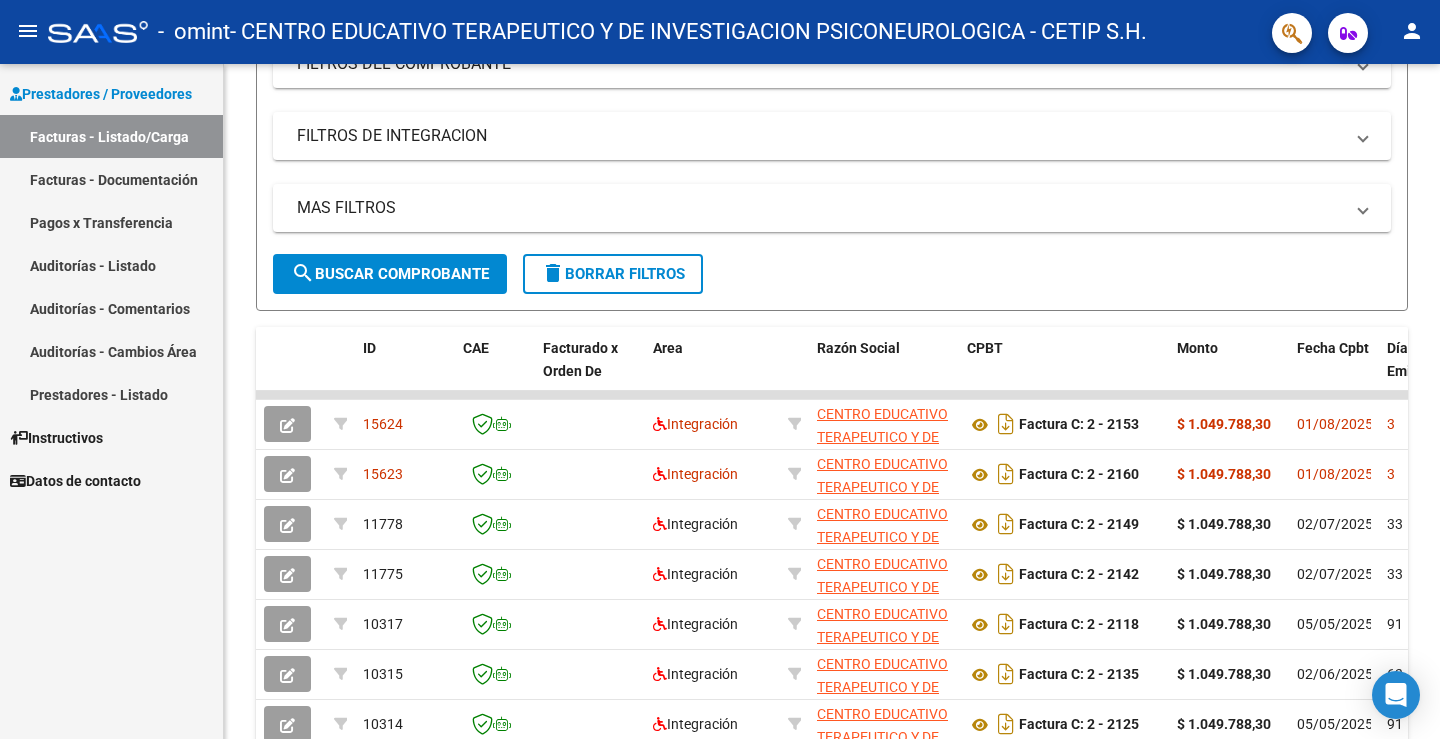click on "person" 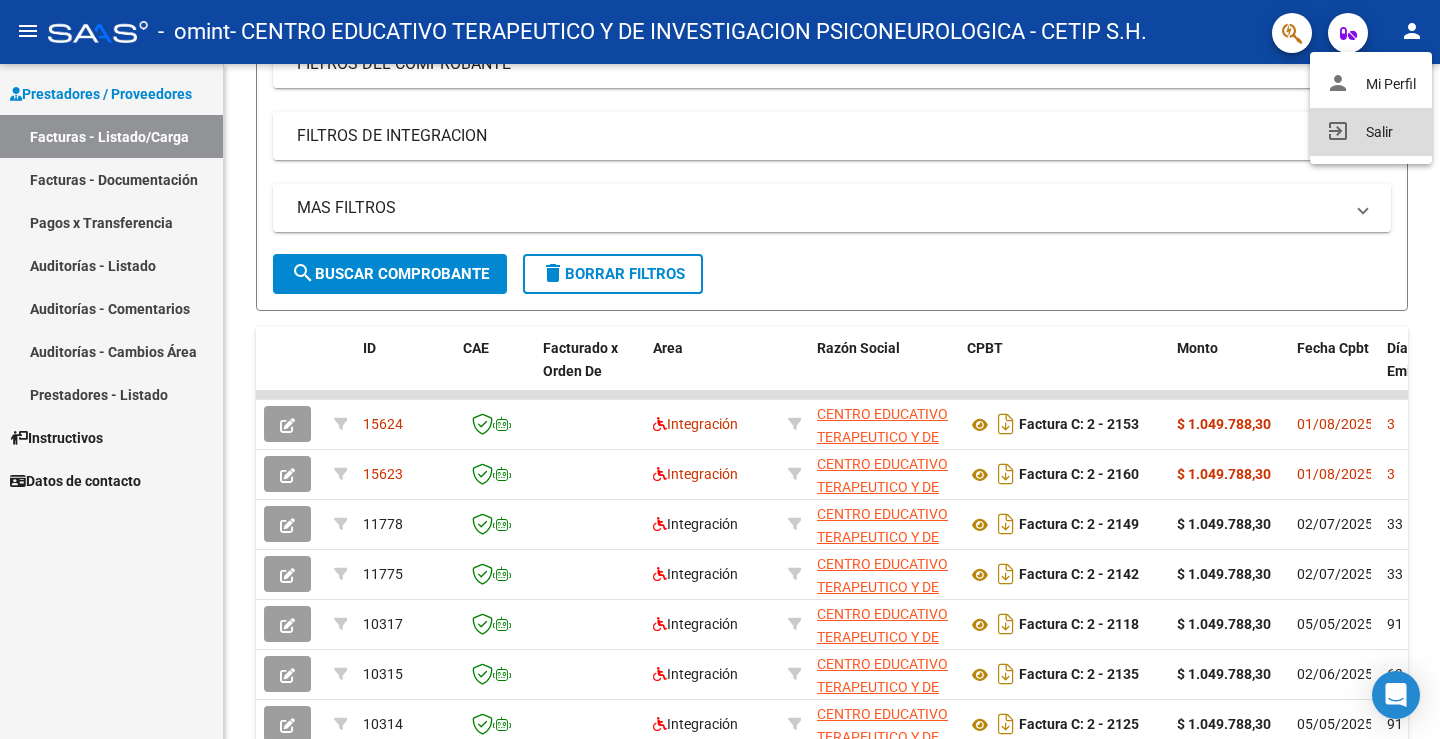 click on "exit_to_app  Salir" at bounding box center [1371, 132] 